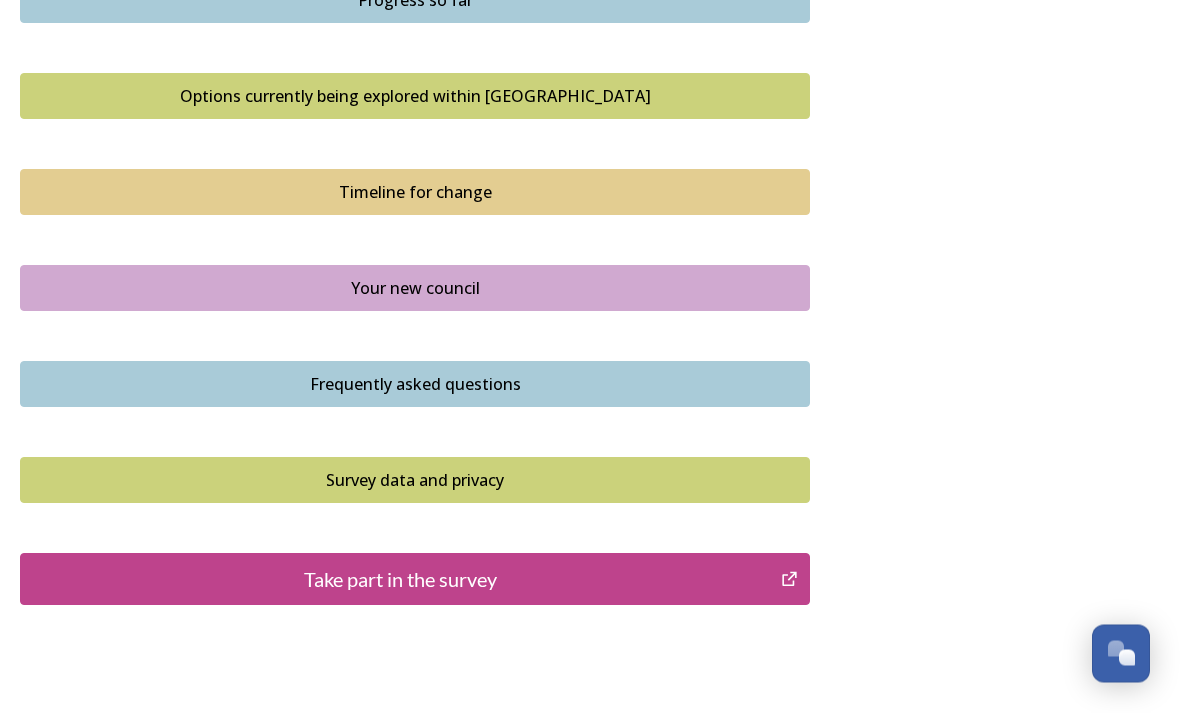 scroll, scrollTop: 1351, scrollLeft: 0, axis: vertical 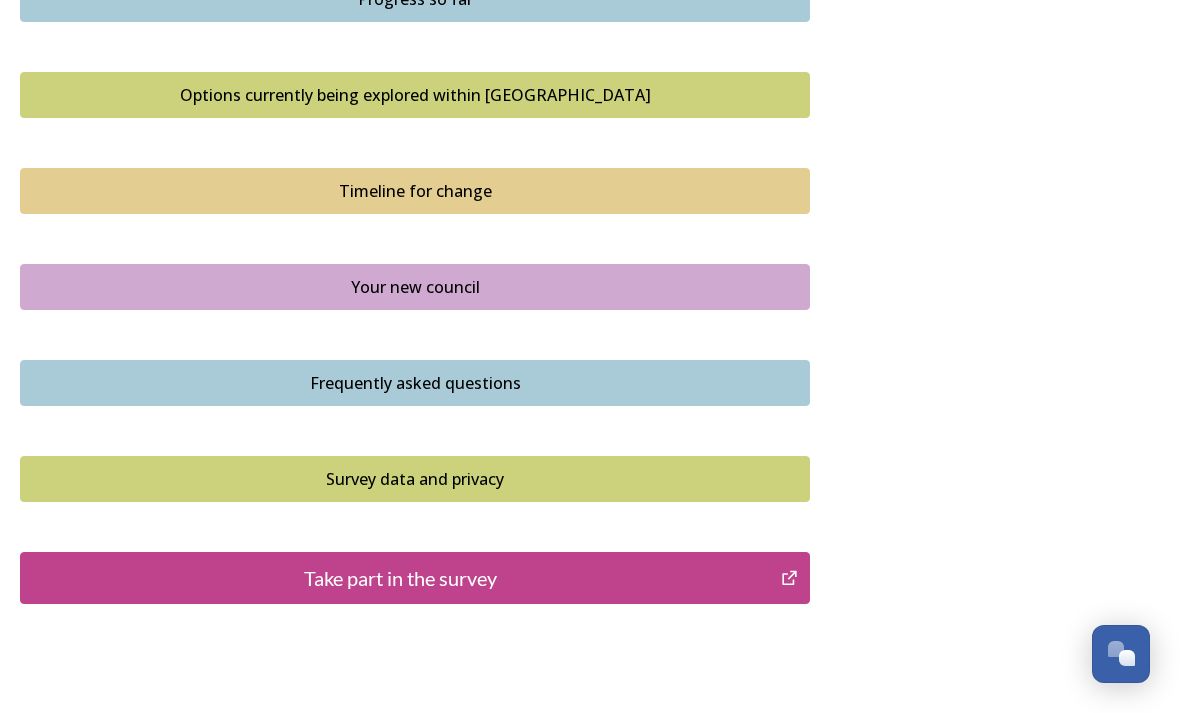 click on "Take part in the survey" at bounding box center [400, 578] 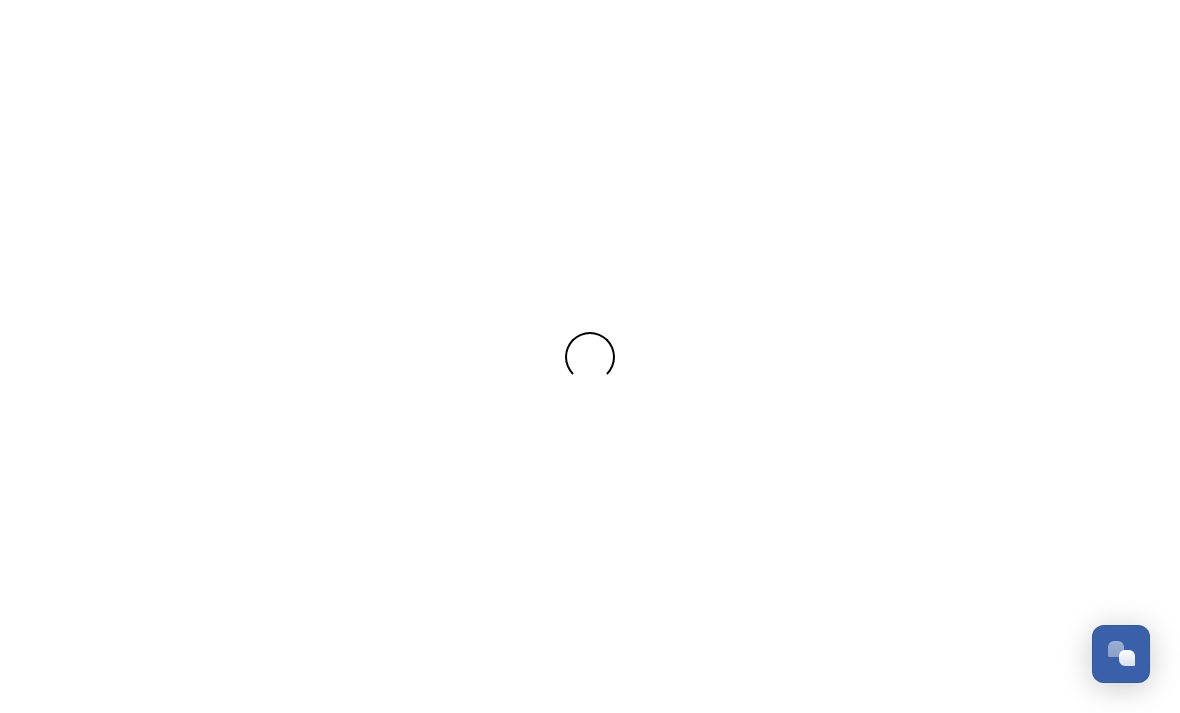 scroll, scrollTop: 0, scrollLeft: 0, axis: both 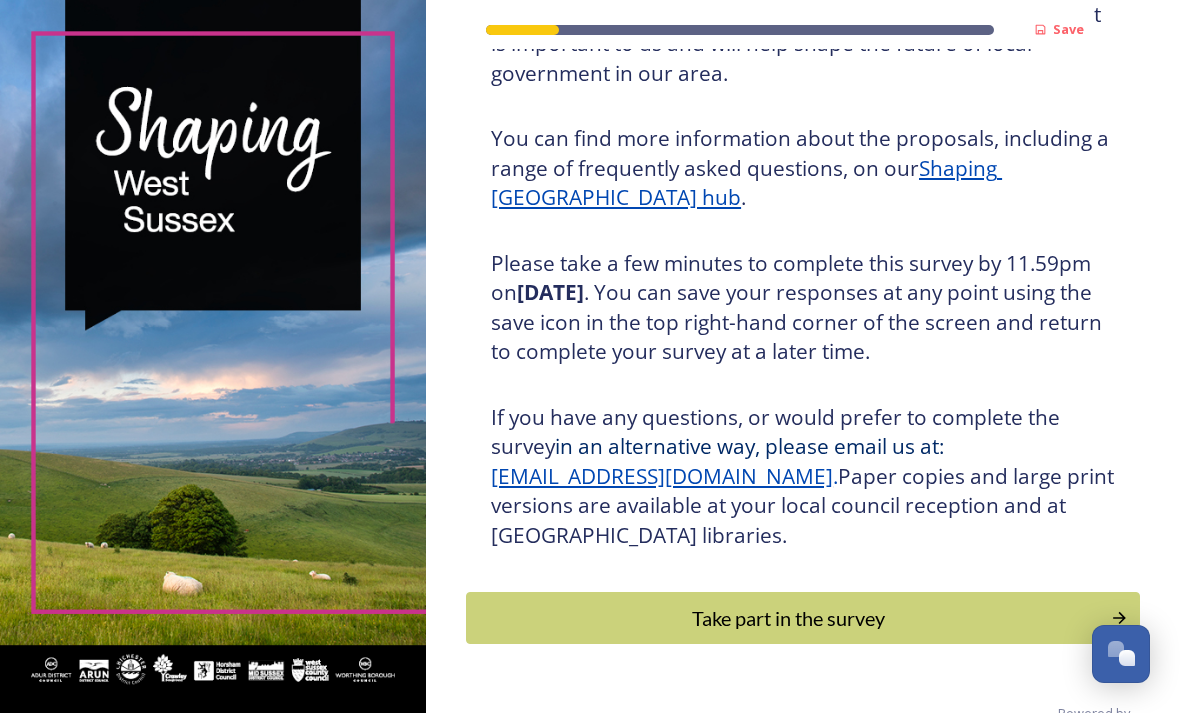 click on "Take part in the survey" at bounding box center [788, 618] 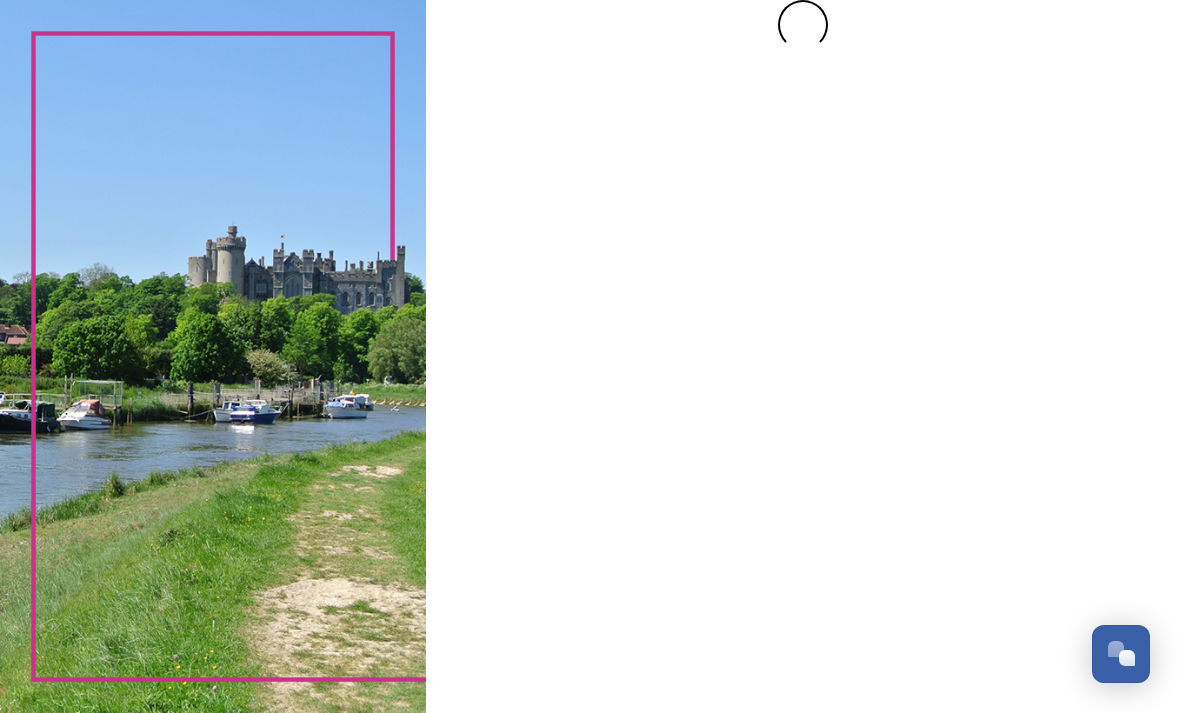 scroll, scrollTop: 0, scrollLeft: 0, axis: both 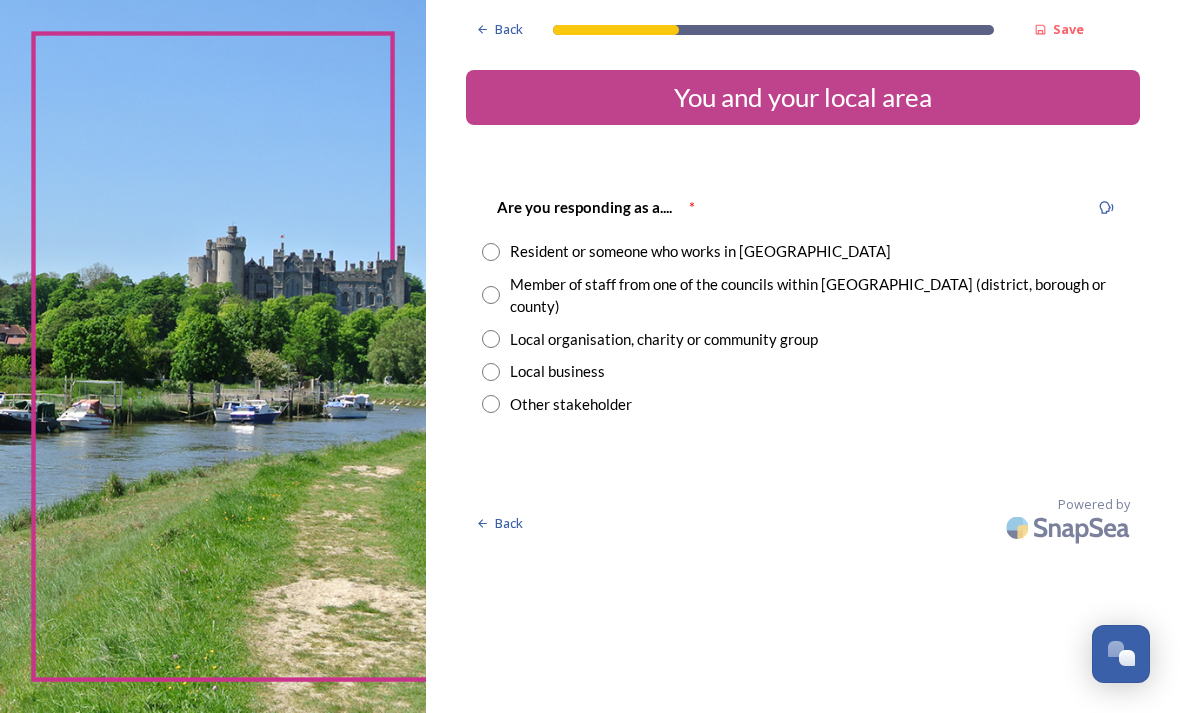click at bounding box center [491, 252] 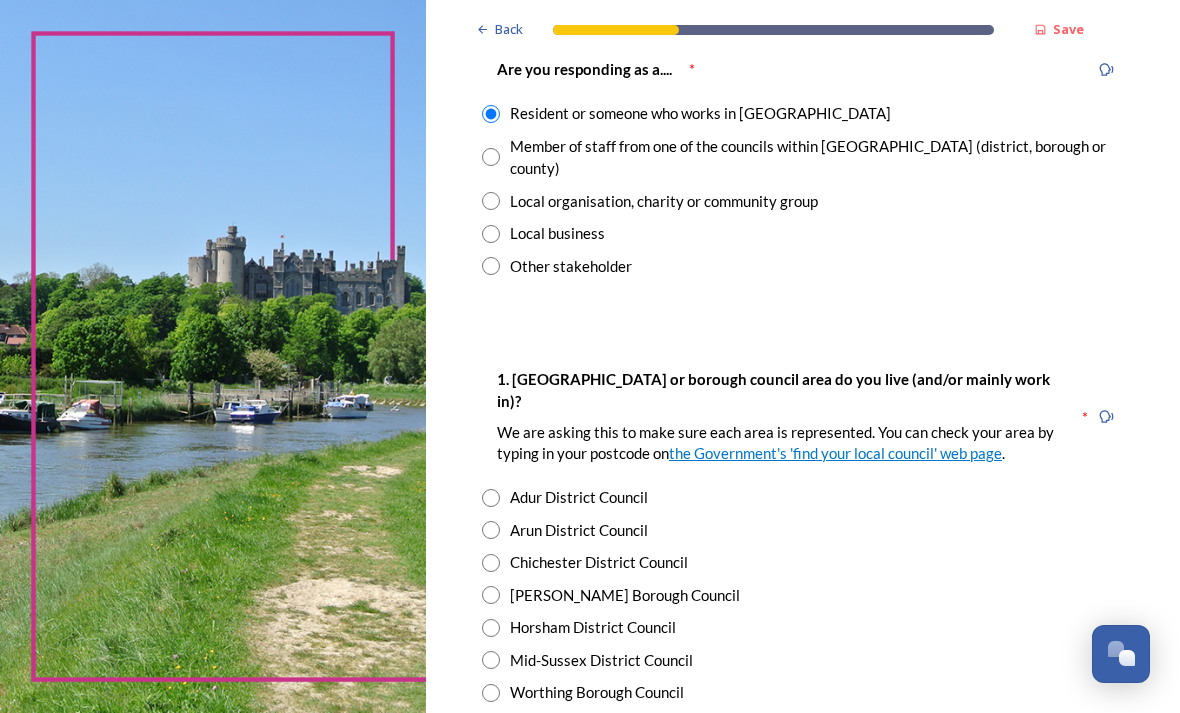 scroll, scrollTop: 151, scrollLeft: 0, axis: vertical 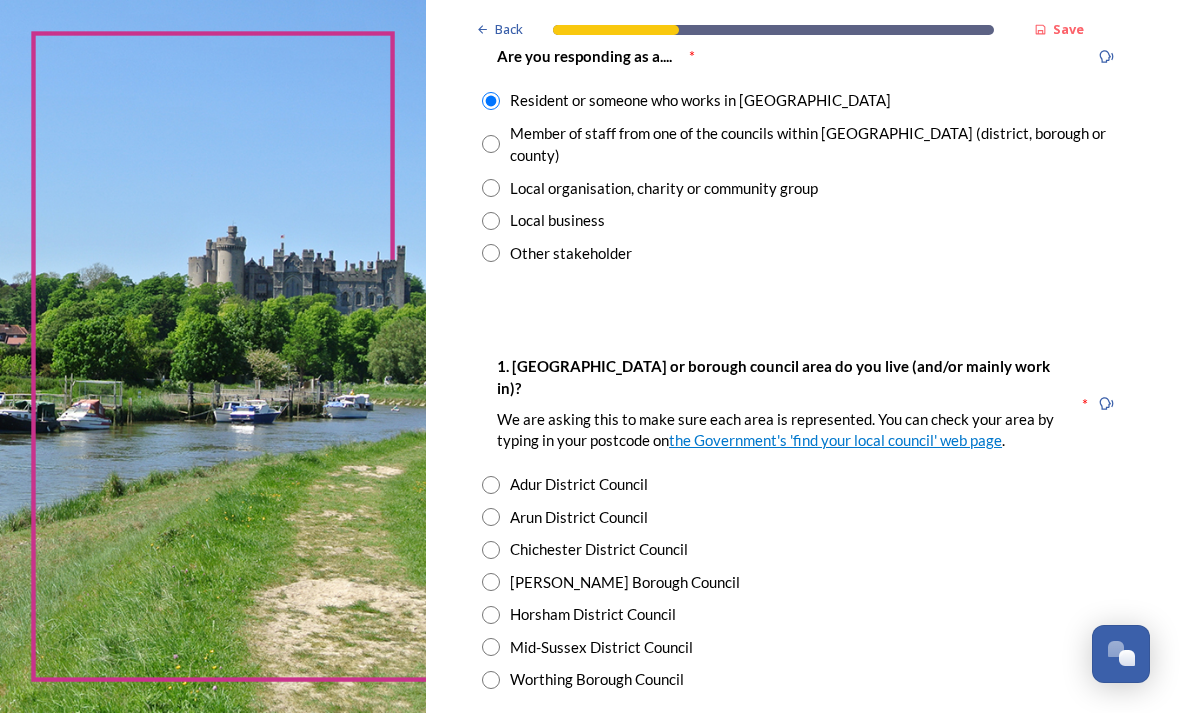 click on "Horsham District Council" at bounding box center [803, 614] 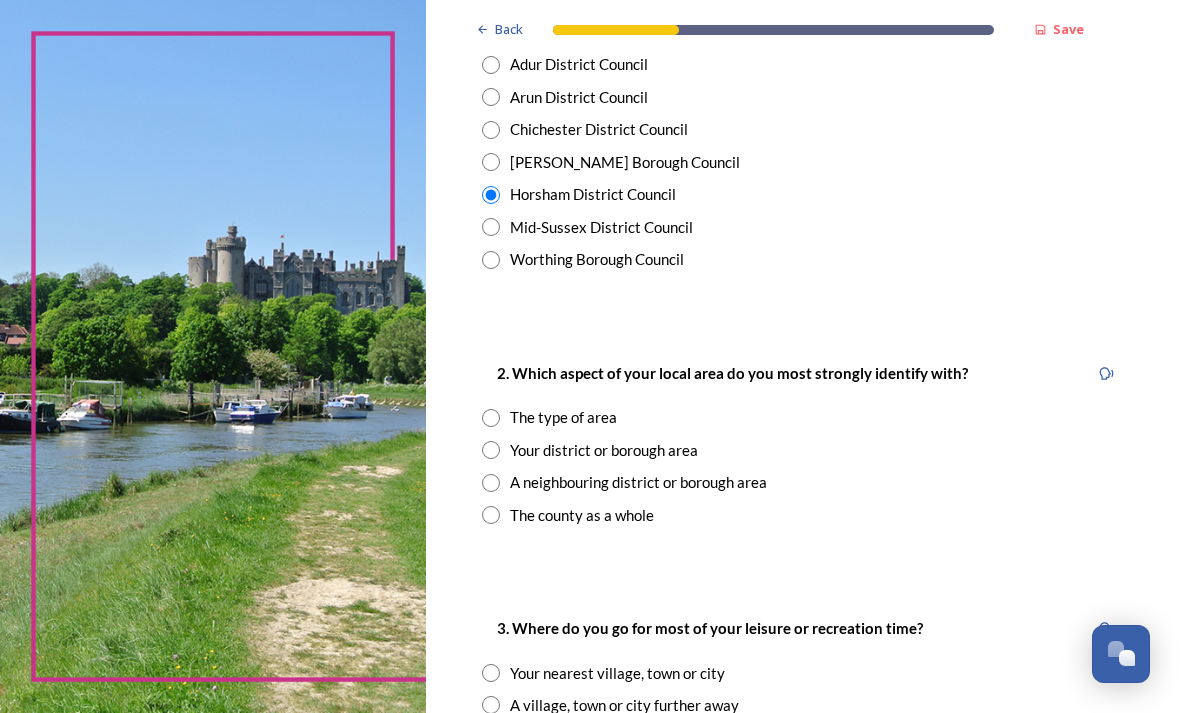 scroll, scrollTop: 576, scrollLeft: 0, axis: vertical 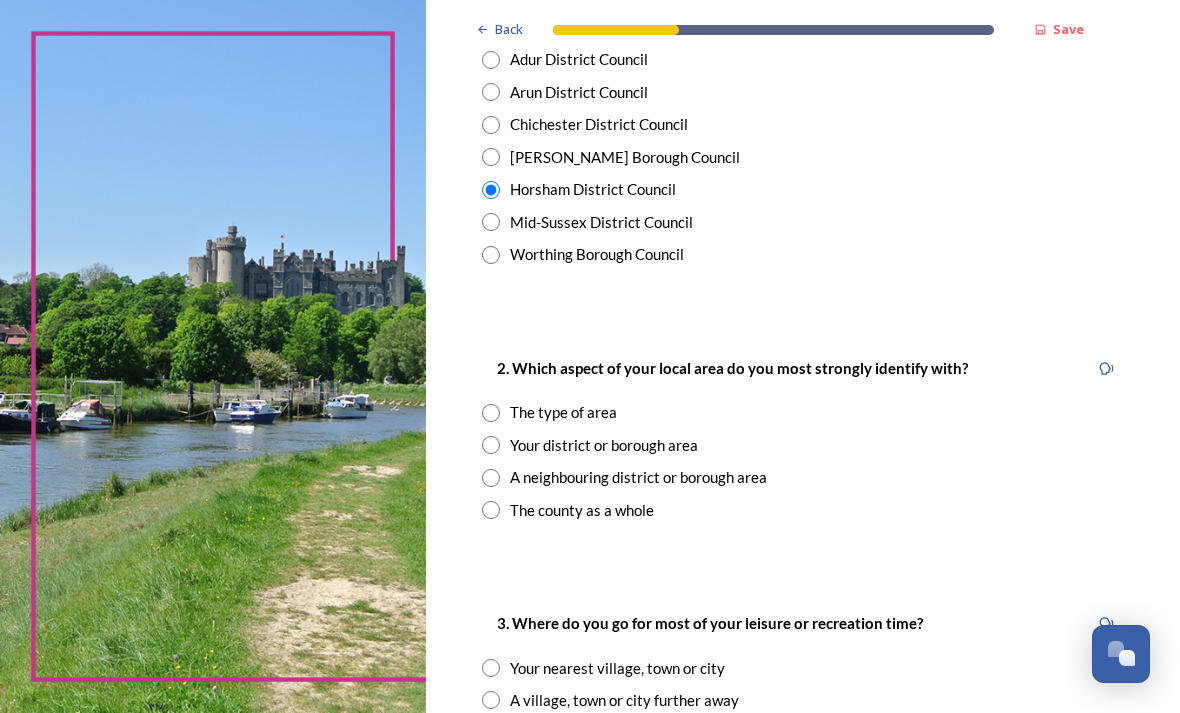click at bounding box center [491, 445] 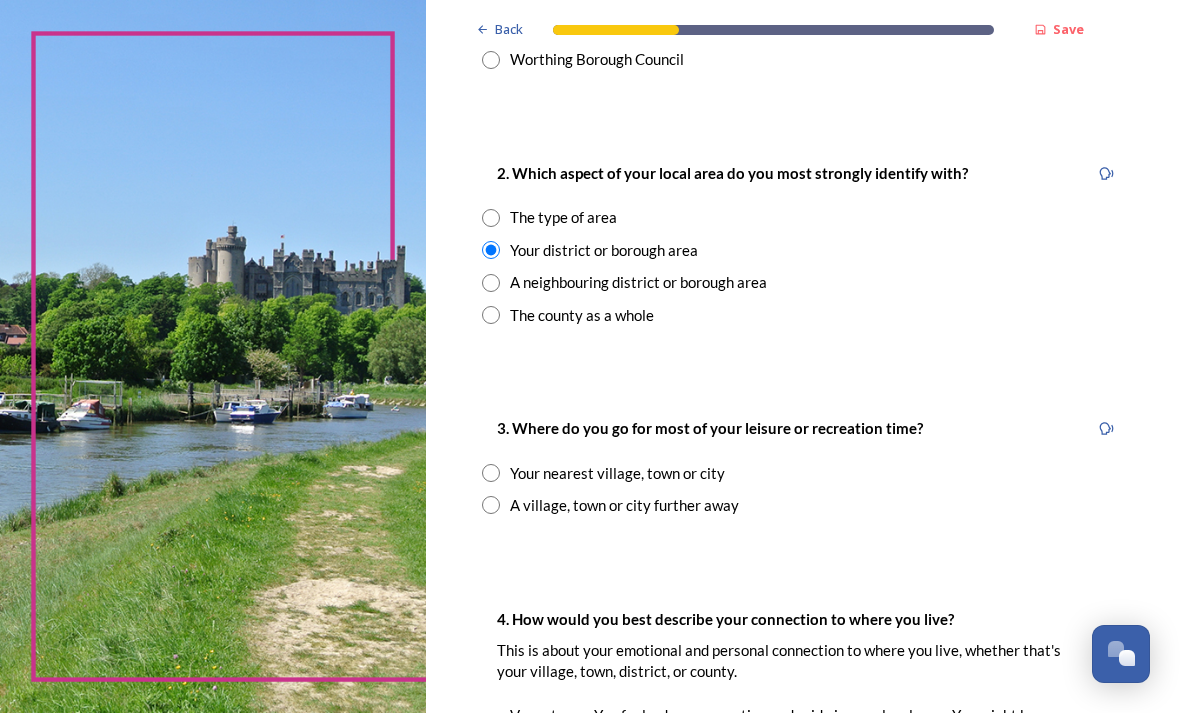 scroll, scrollTop: 772, scrollLeft: 0, axis: vertical 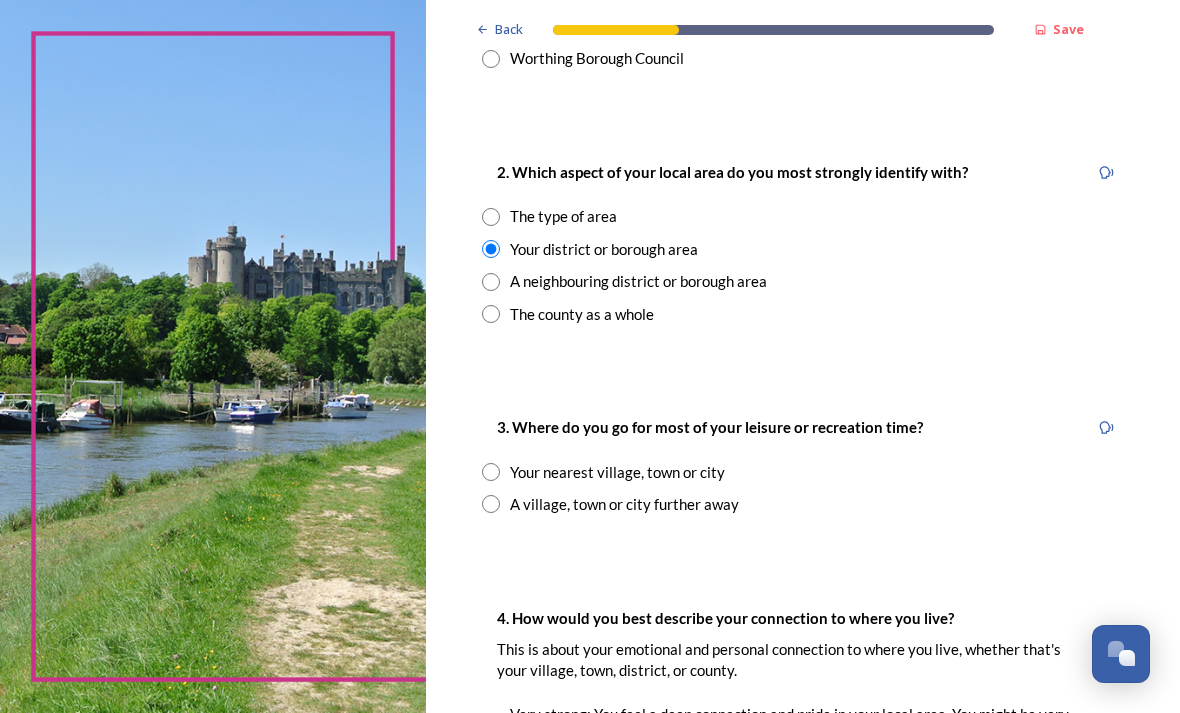 click on "Your nearest village, town or city" at bounding box center [803, 472] 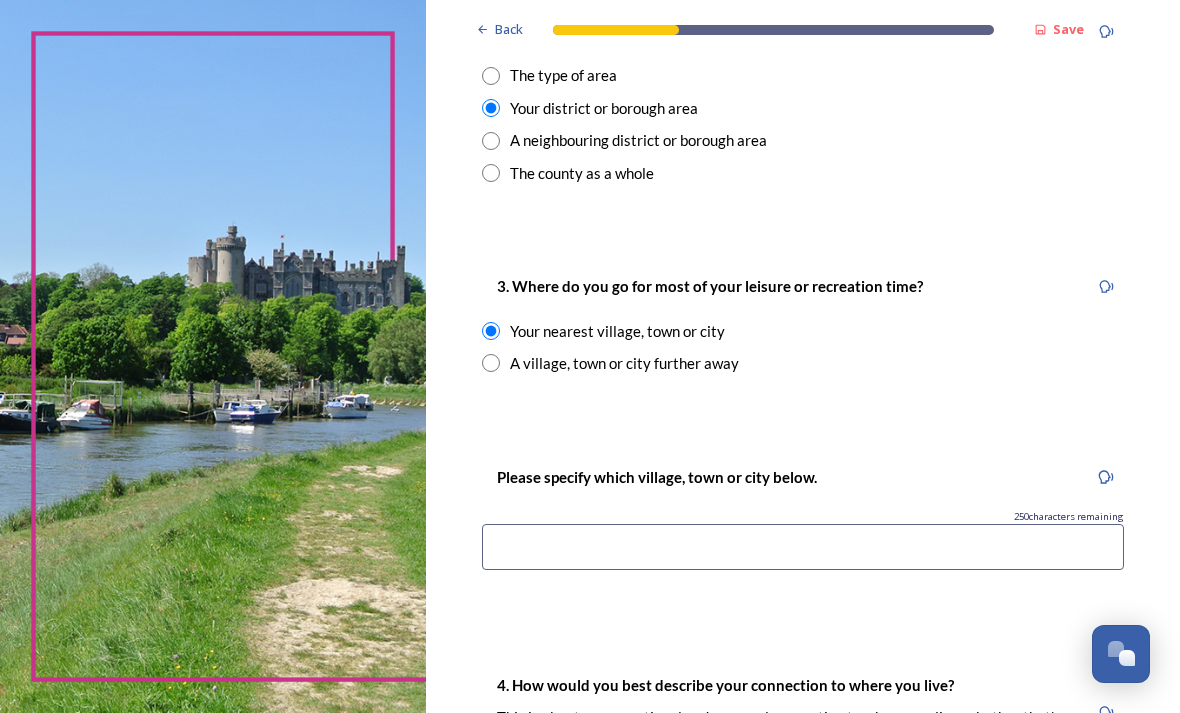 scroll, scrollTop: 913, scrollLeft: 0, axis: vertical 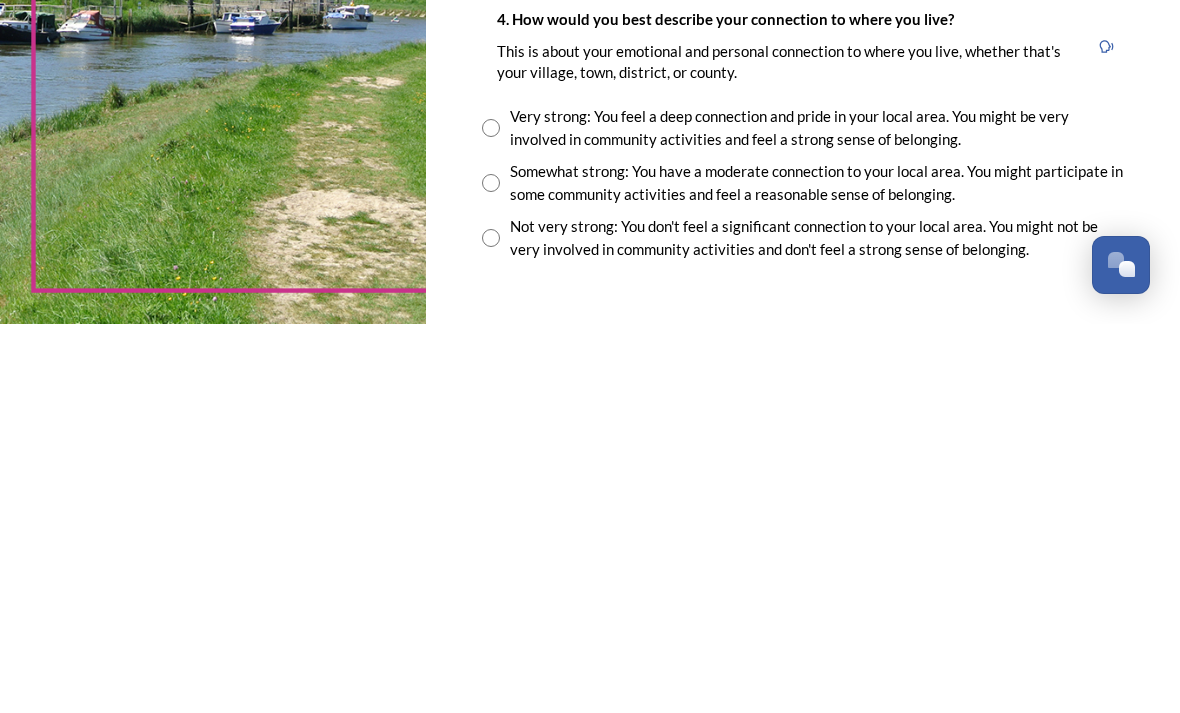 type on "Storrington, Pulborough" 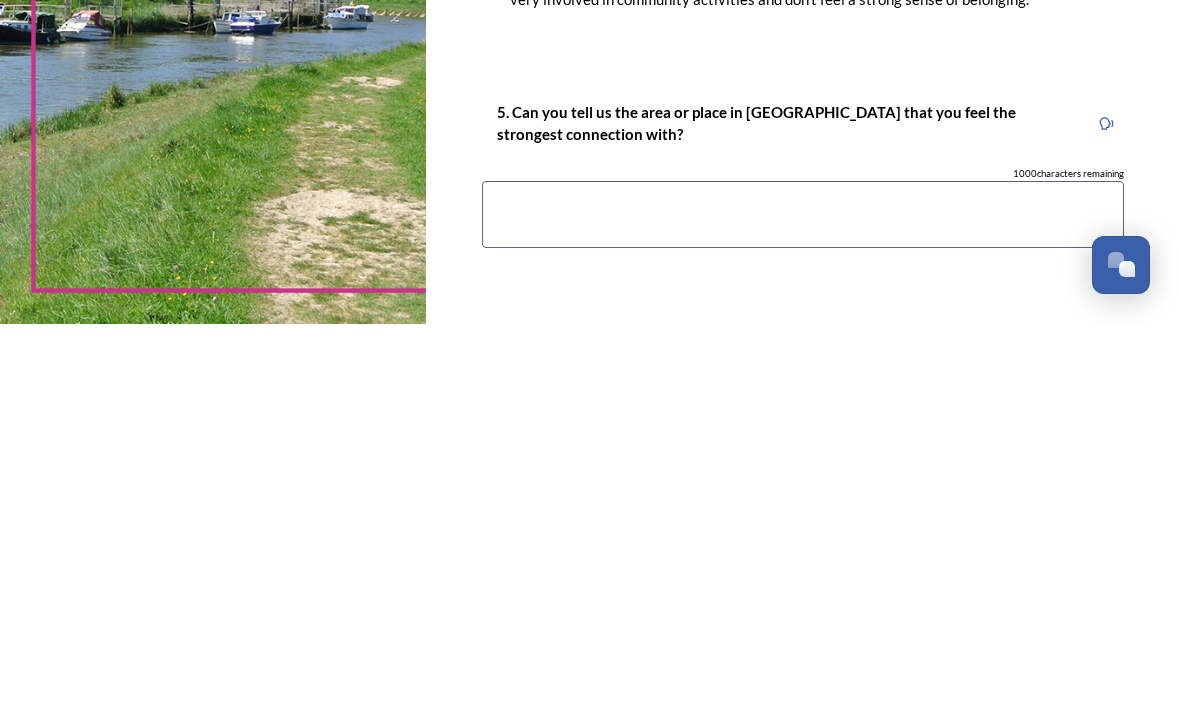 scroll, scrollTop: 1443, scrollLeft: 0, axis: vertical 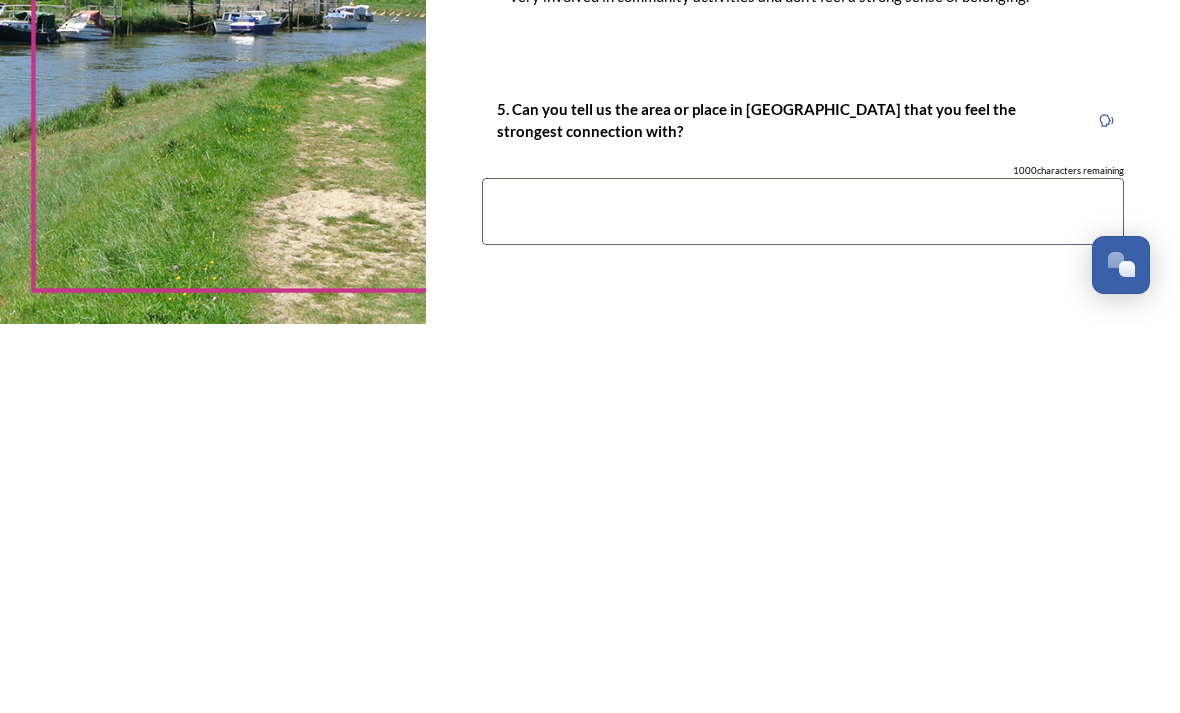 click at bounding box center [803, 600] 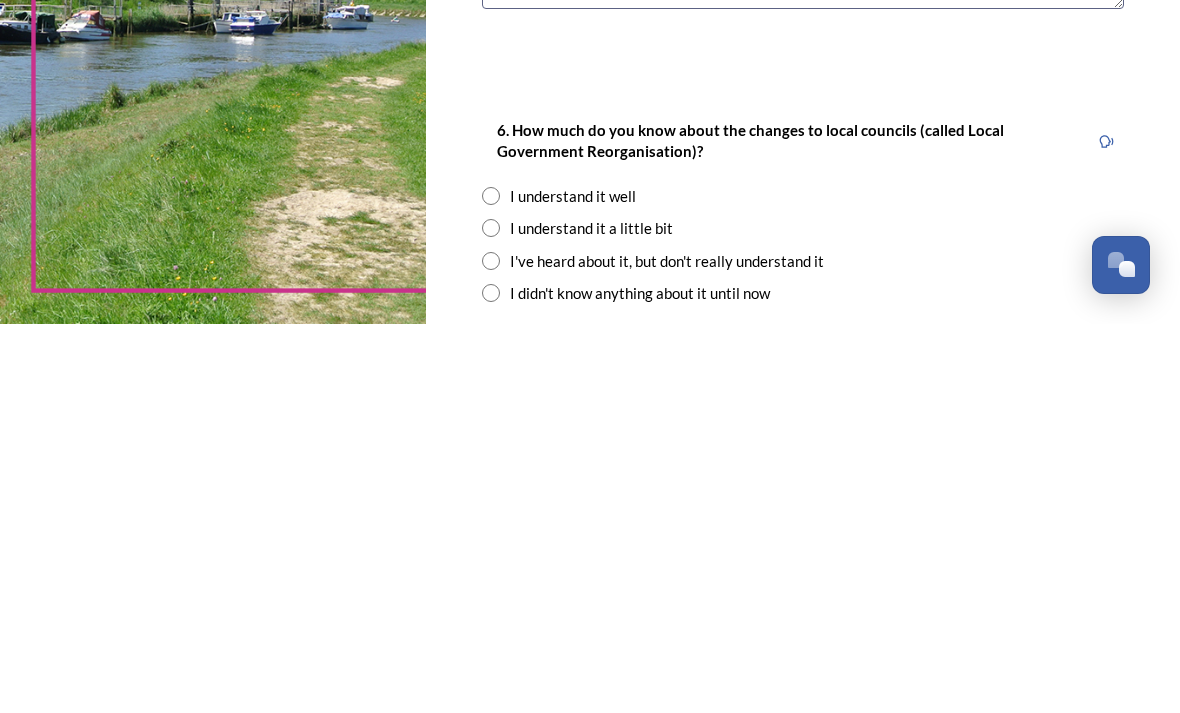 scroll, scrollTop: 1684, scrollLeft: 0, axis: vertical 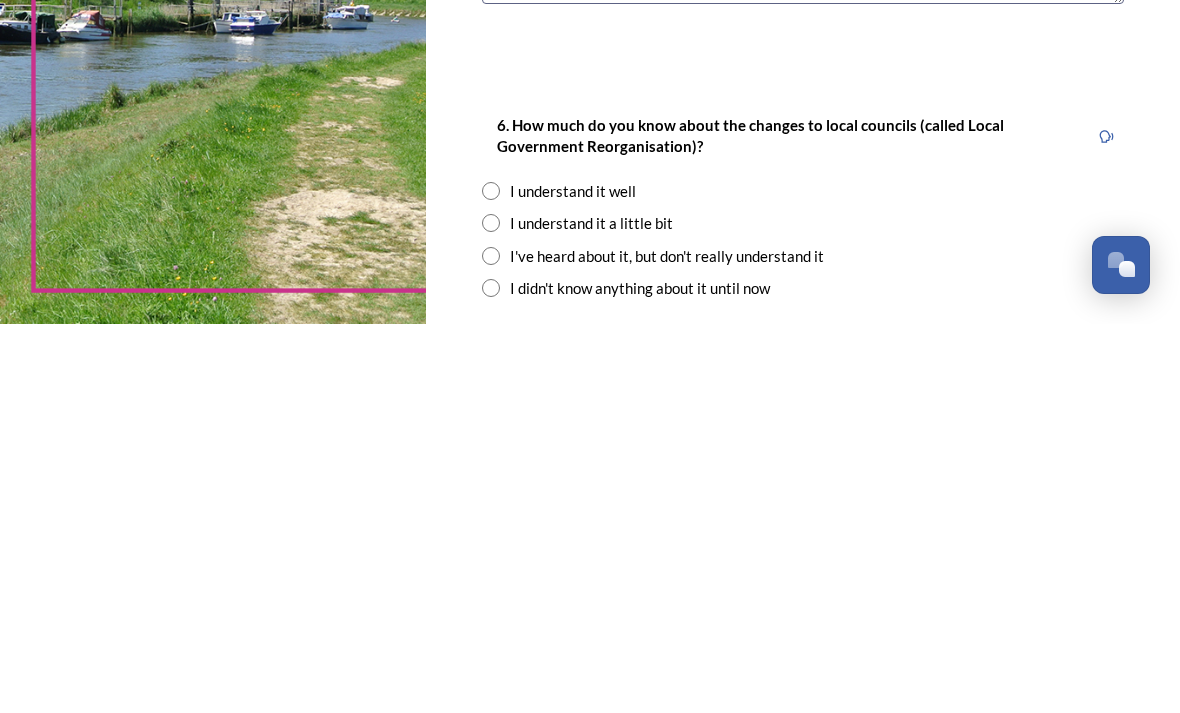 type on "As above" 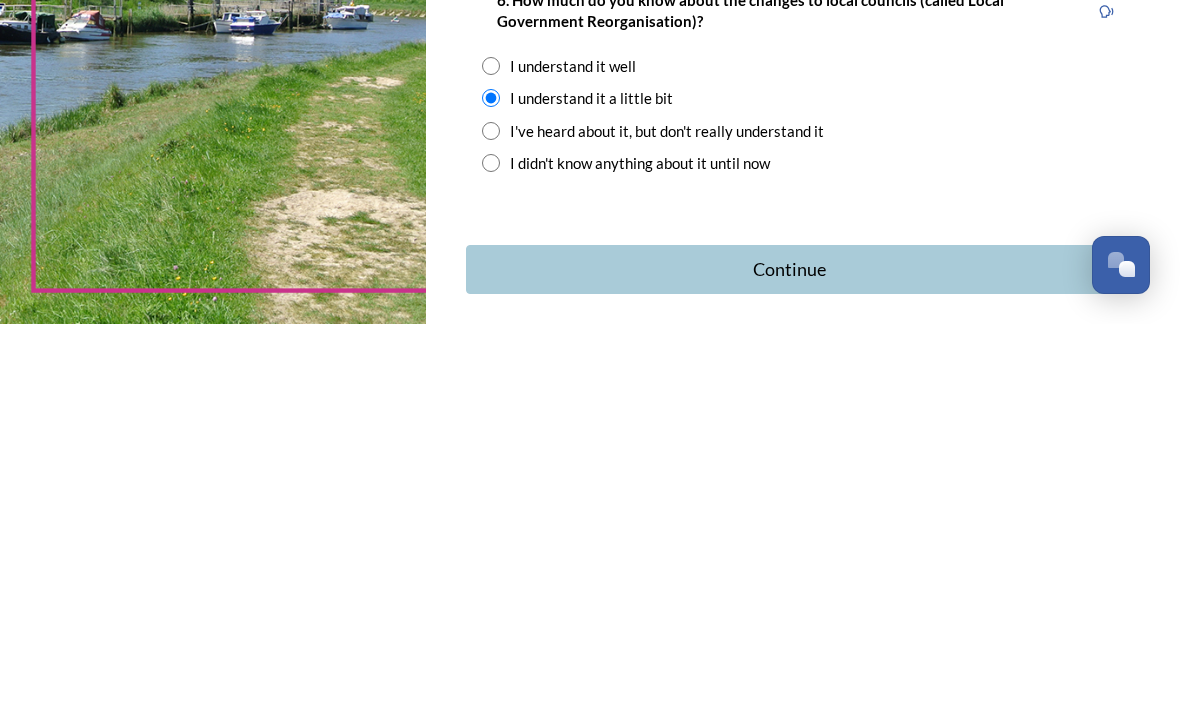 scroll, scrollTop: 1808, scrollLeft: 0, axis: vertical 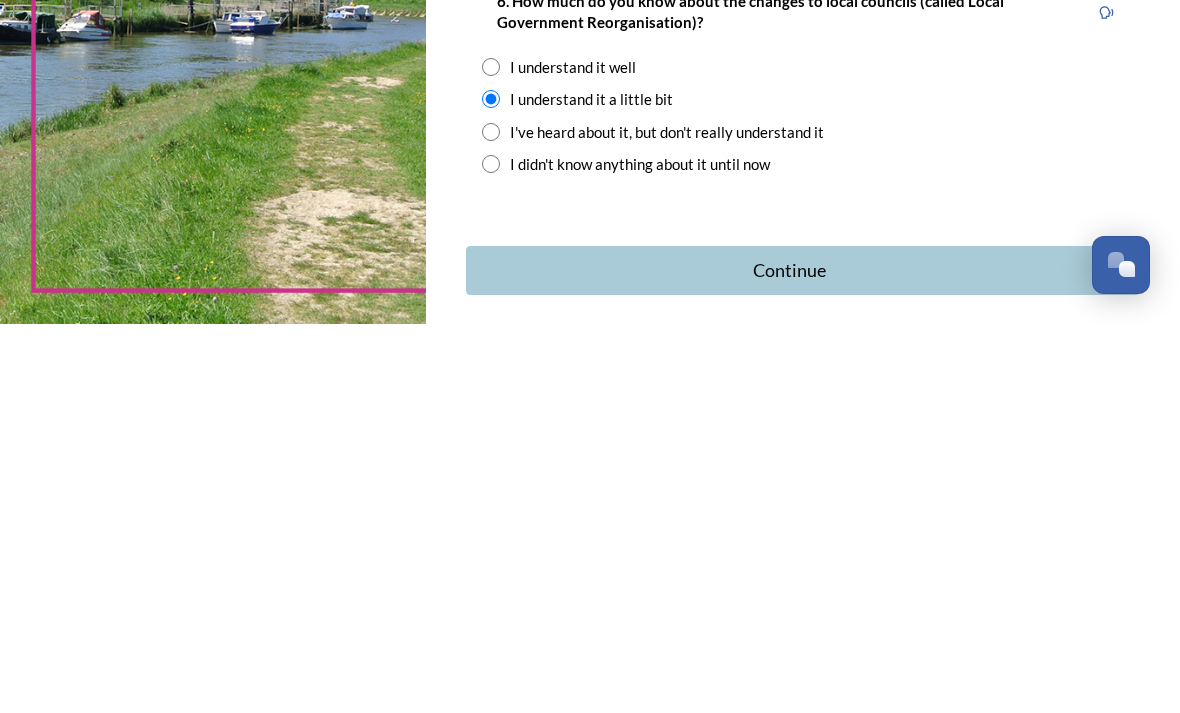 click on "Continue" at bounding box center [789, 659] 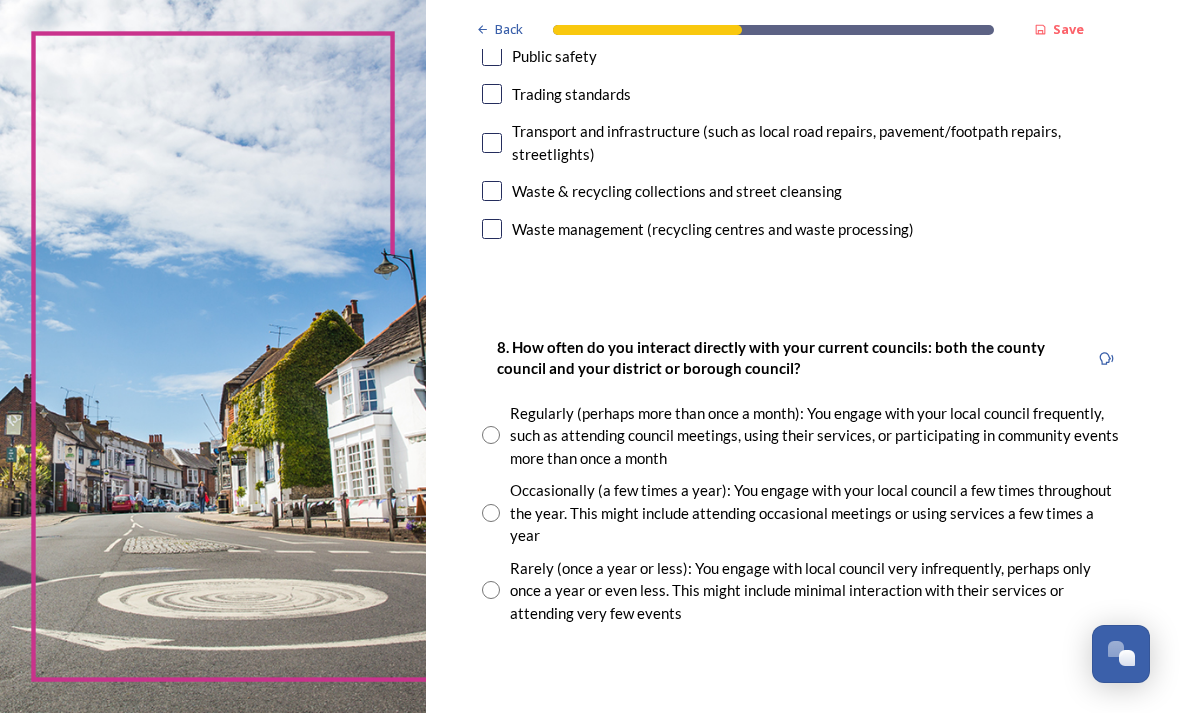 scroll, scrollTop: 924, scrollLeft: 0, axis: vertical 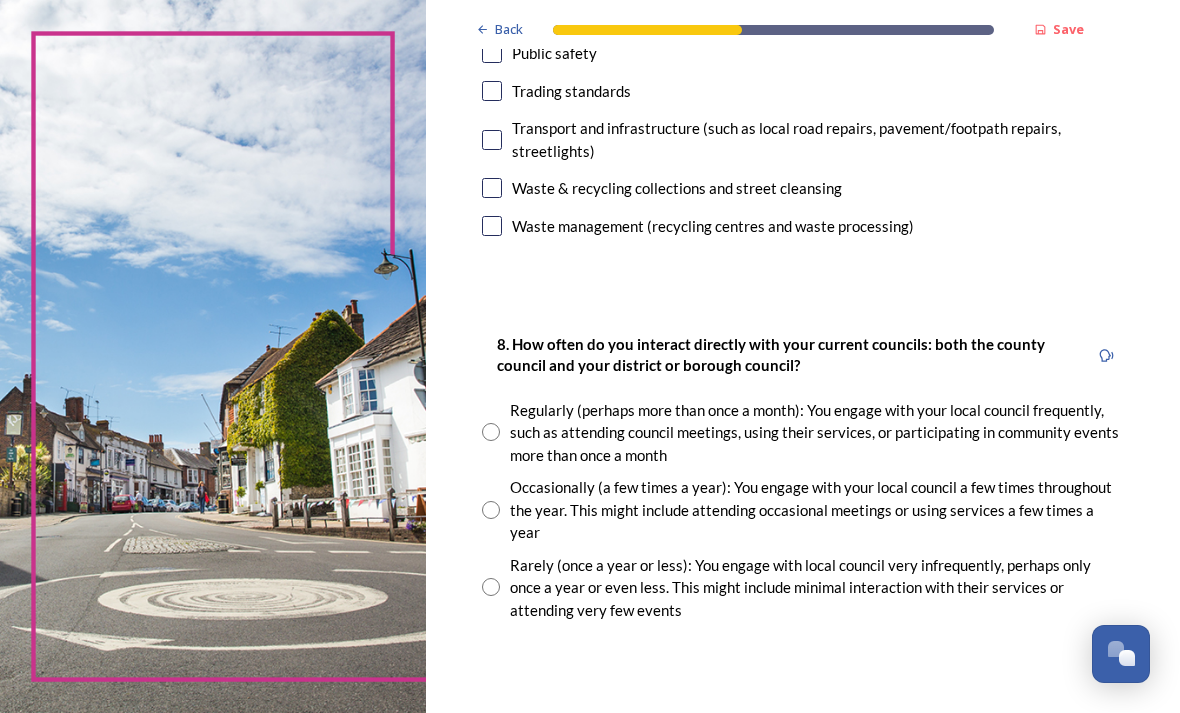 click at bounding box center [492, 188] 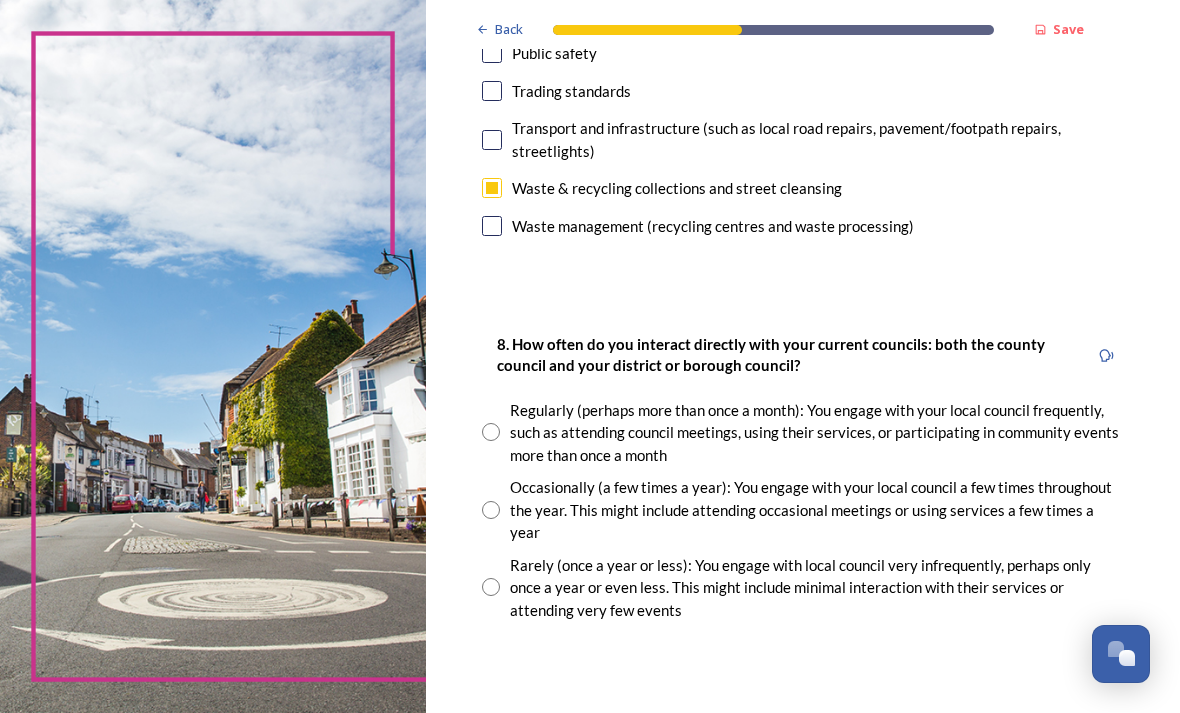 click at bounding box center (492, 226) 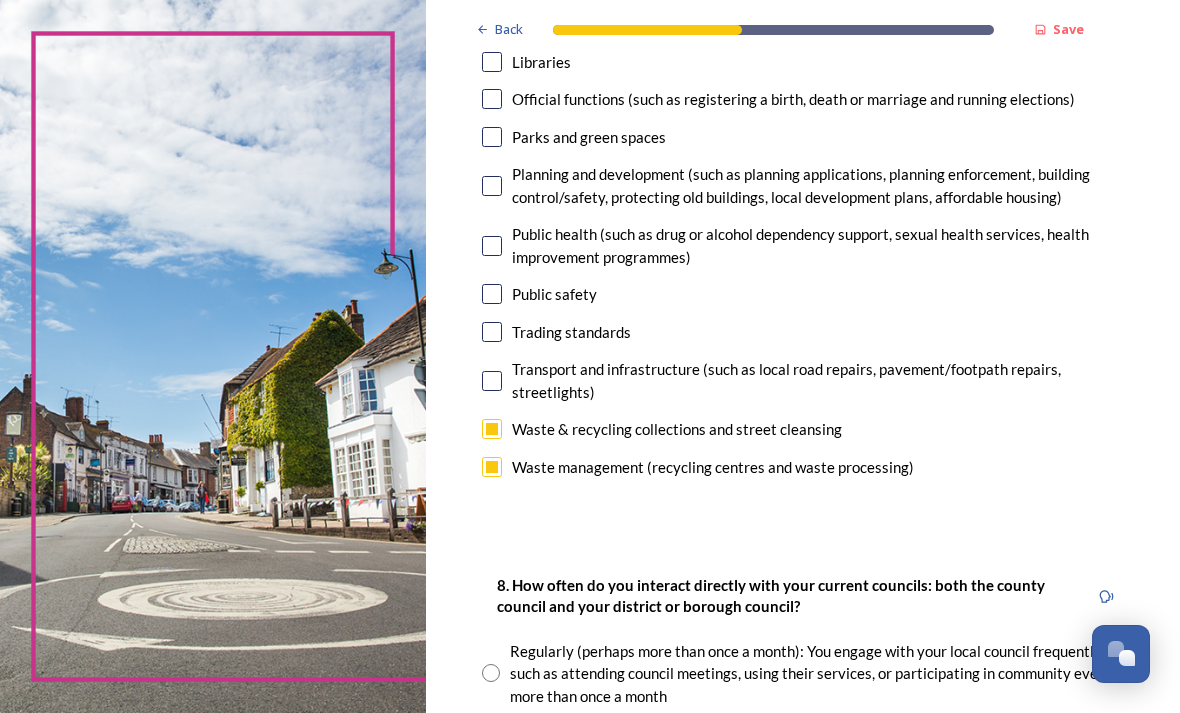 scroll, scrollTop: 679, scrollLeft: 0, axis: vertical 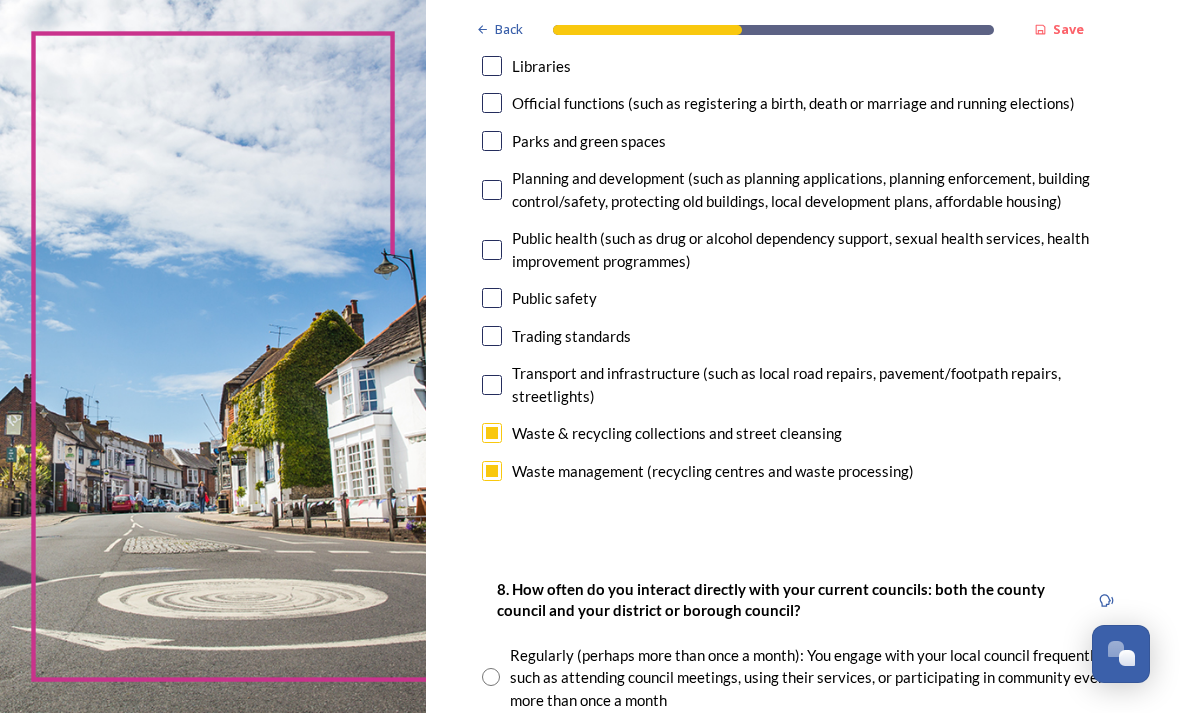 click at bounding box center [492, 190] 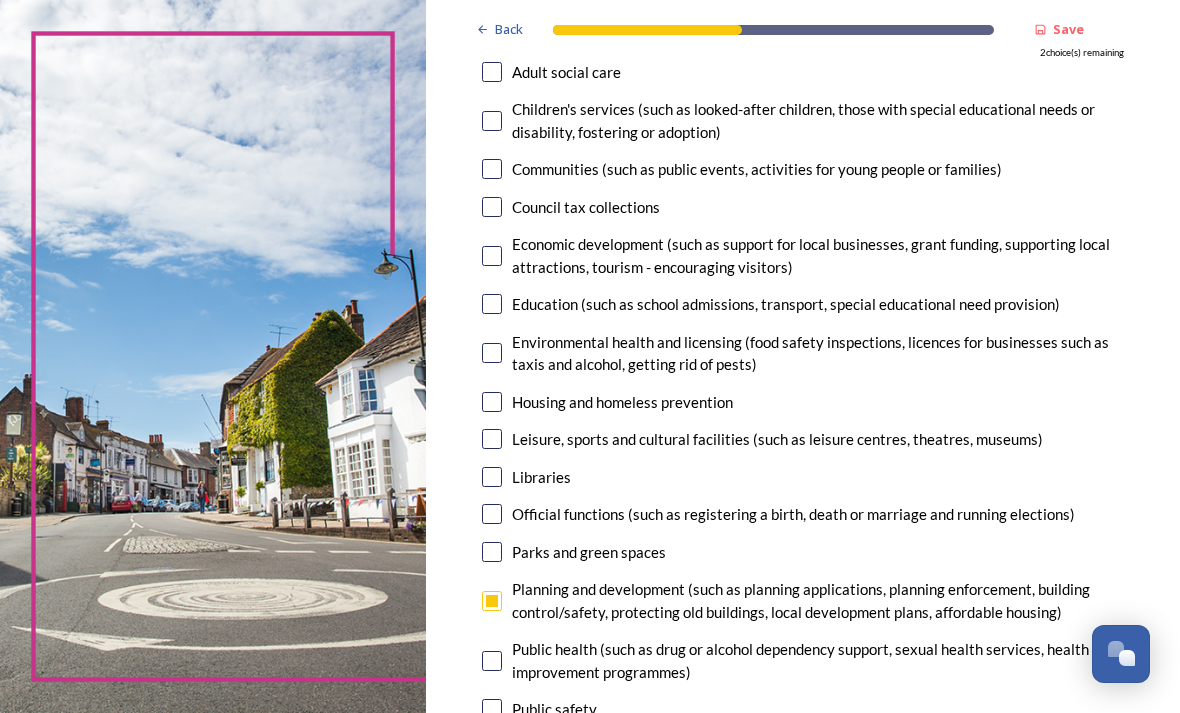 scroll, scrollTop: 270, scrollLeft: 0, axis: vertical 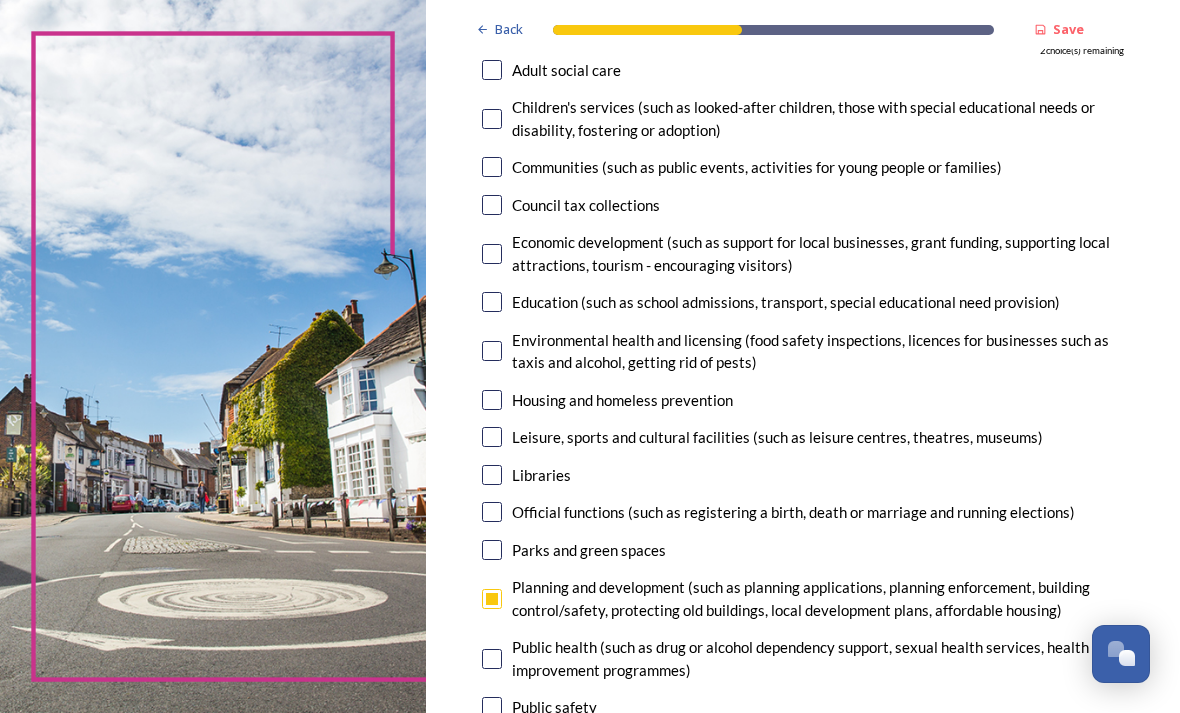 click at bounding box center [492, 254] 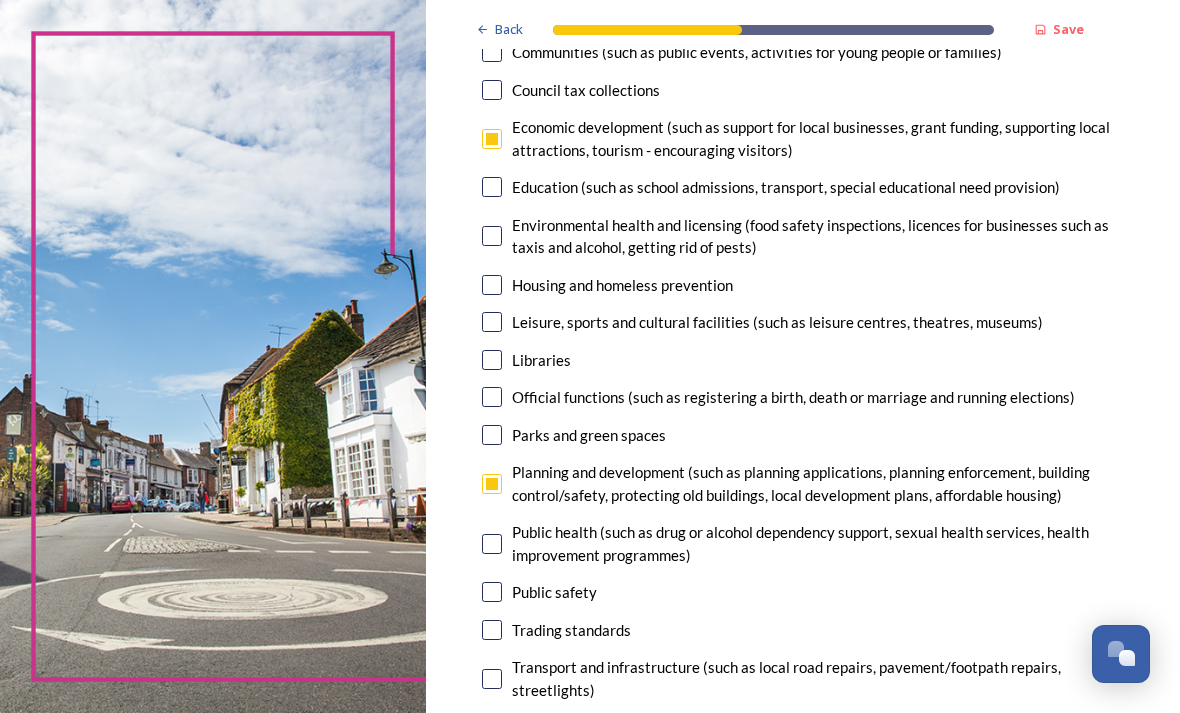 scroll, scrollTop: 385, scrollLeft: 0, axis: vertical 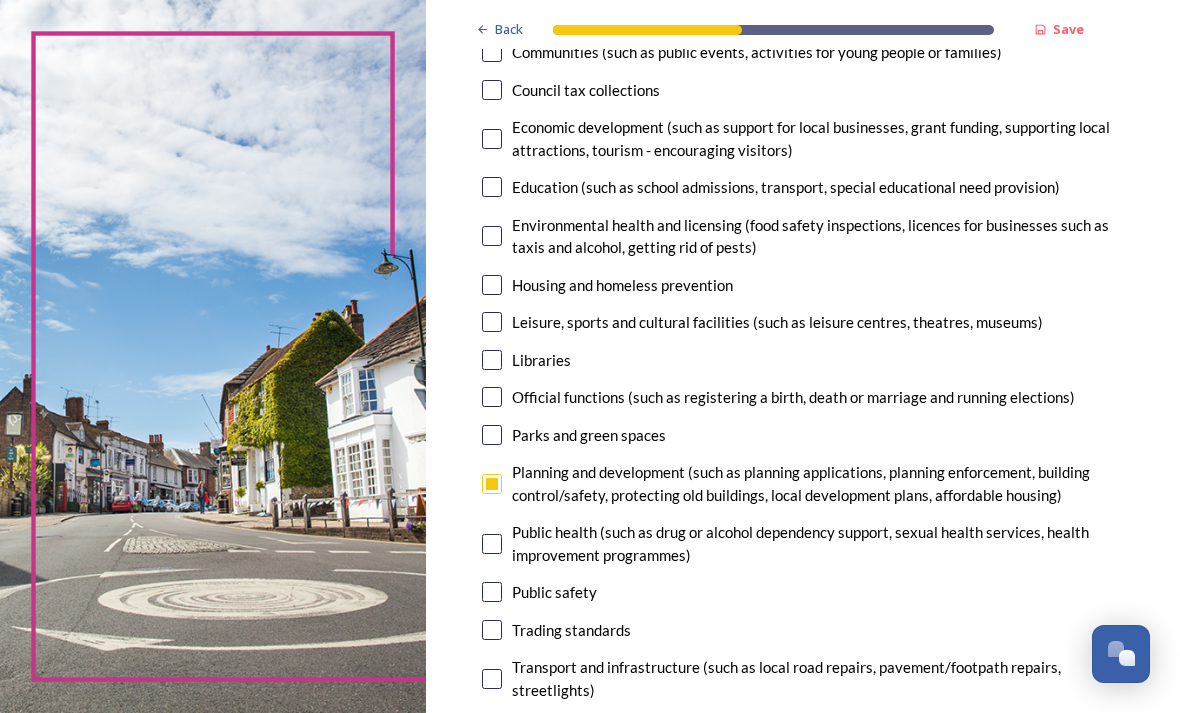 click at bounding box center [492, 187] 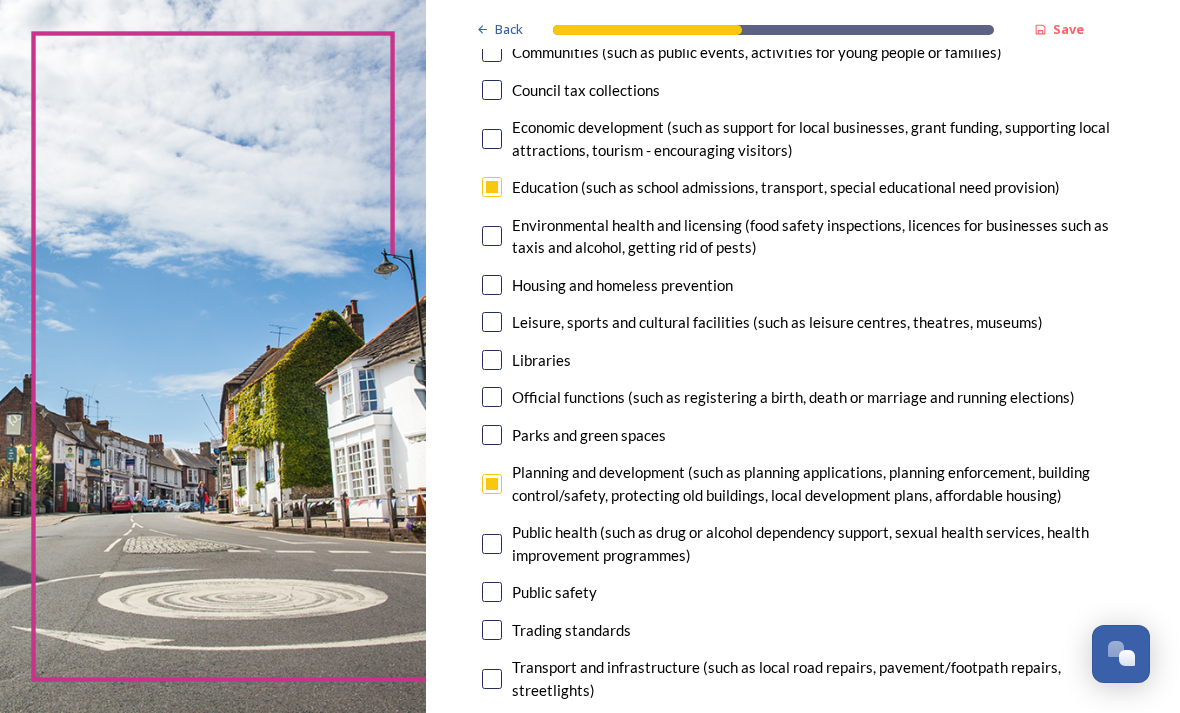 click at bounding box center (492, 187) 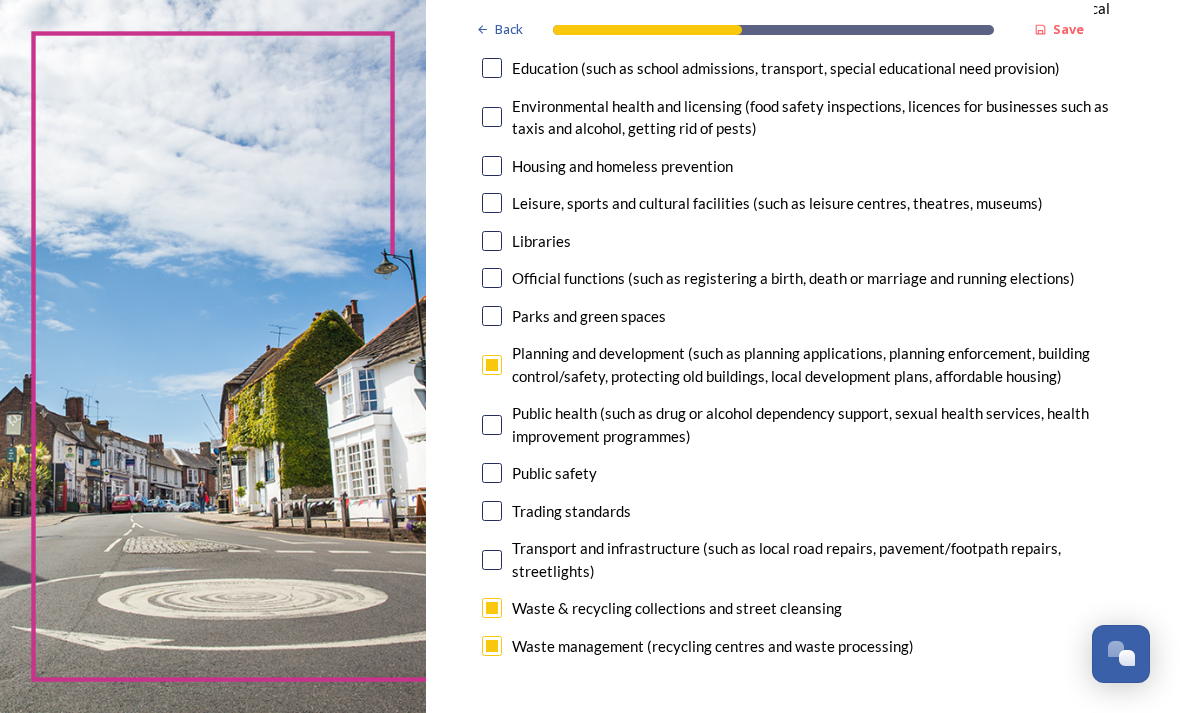 scroll, scrollTop: 505, scrollLeft: 0, axis: vertical 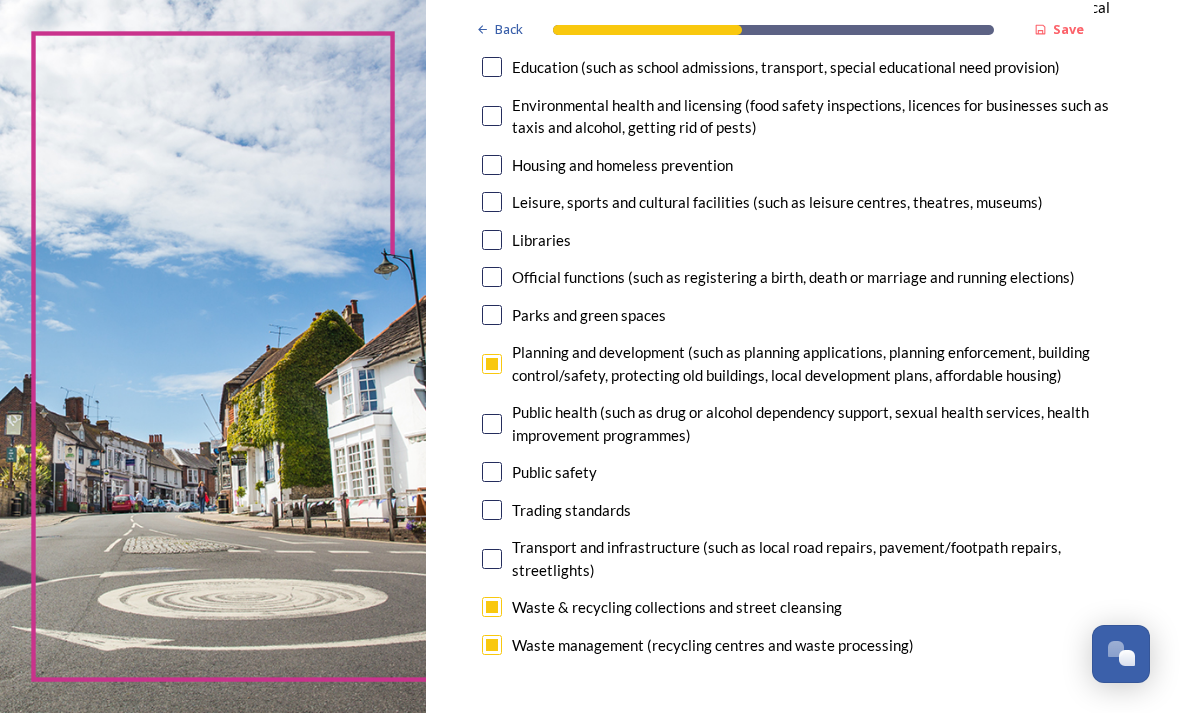 click at bounding box center [492, 165] 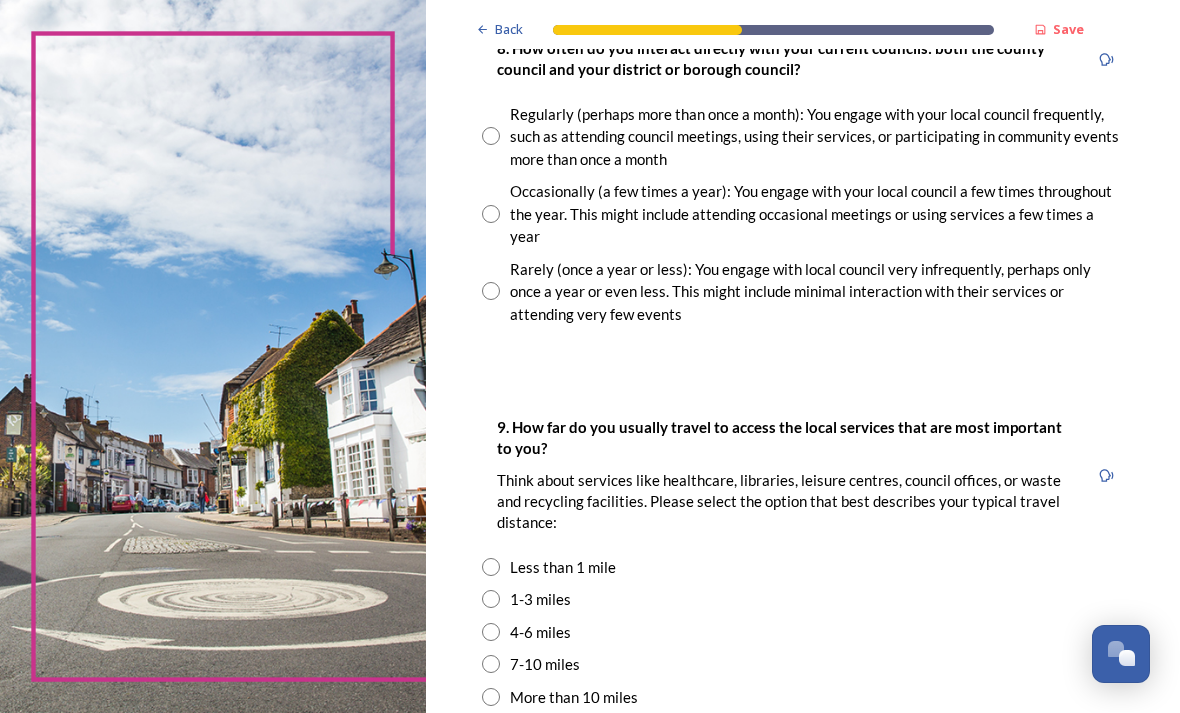 scroll, scrollTop: 1220, scrollLeft: 0, axis: vertical 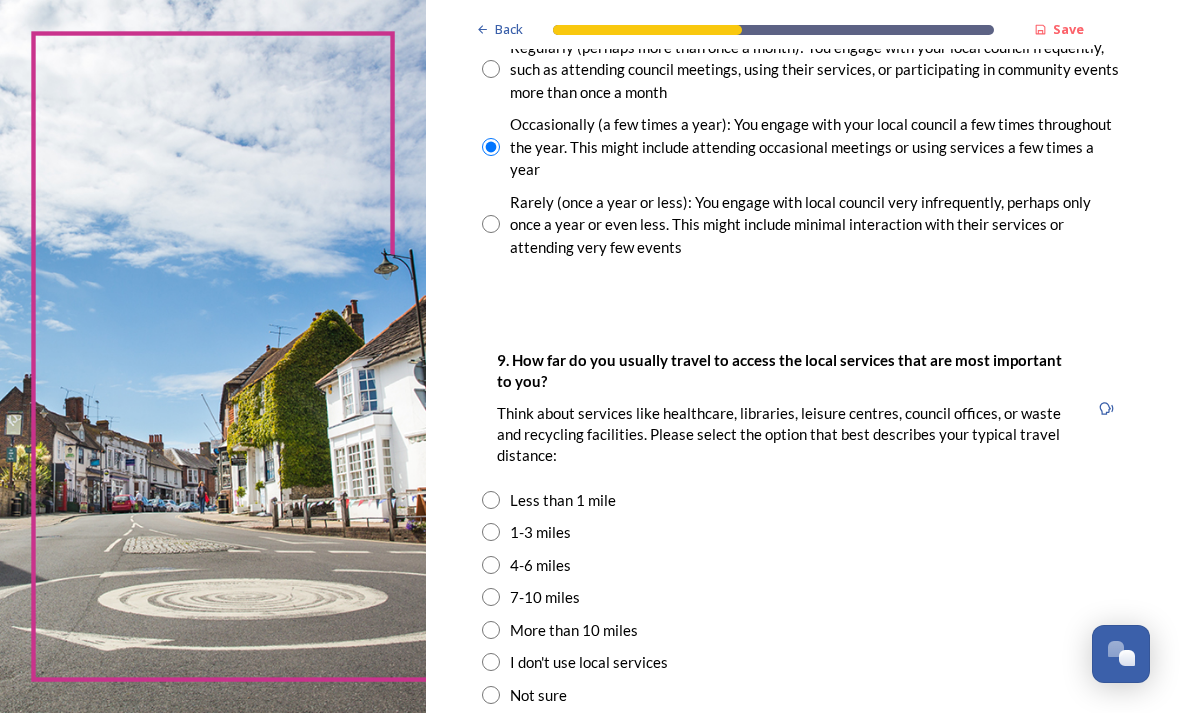 click at bounding box center (491, 224) 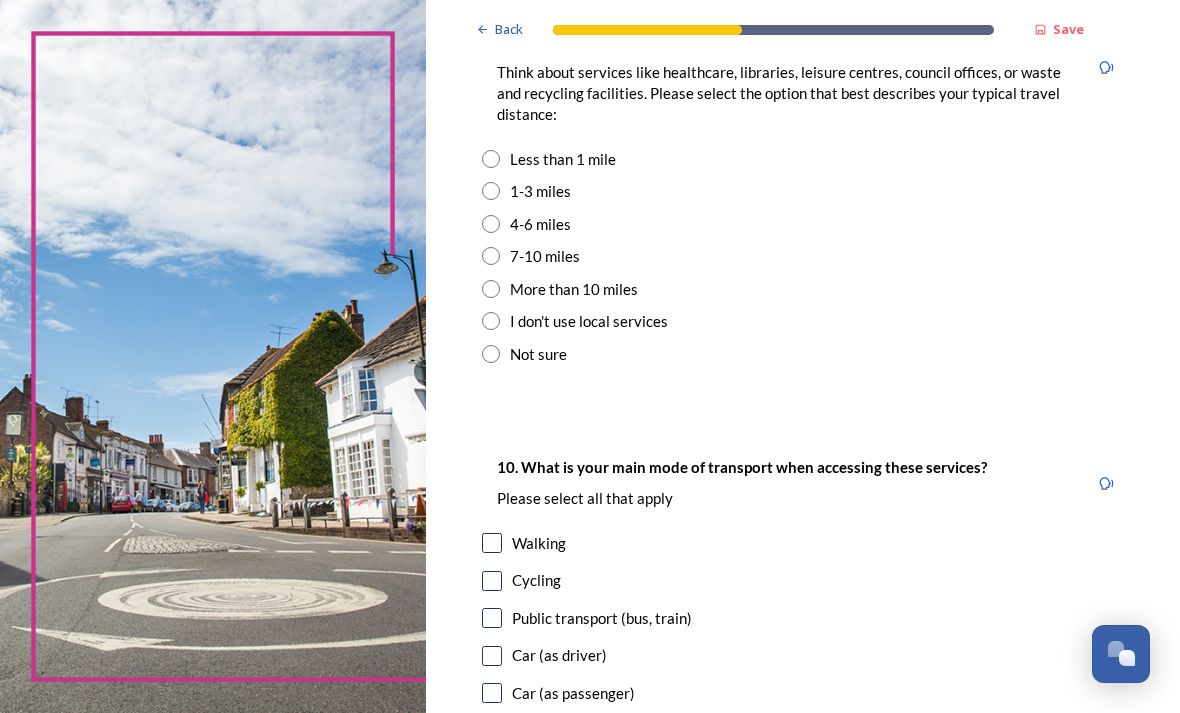 scroll, scrollTop: 1628, scrollLeft: 0, axis: vertical 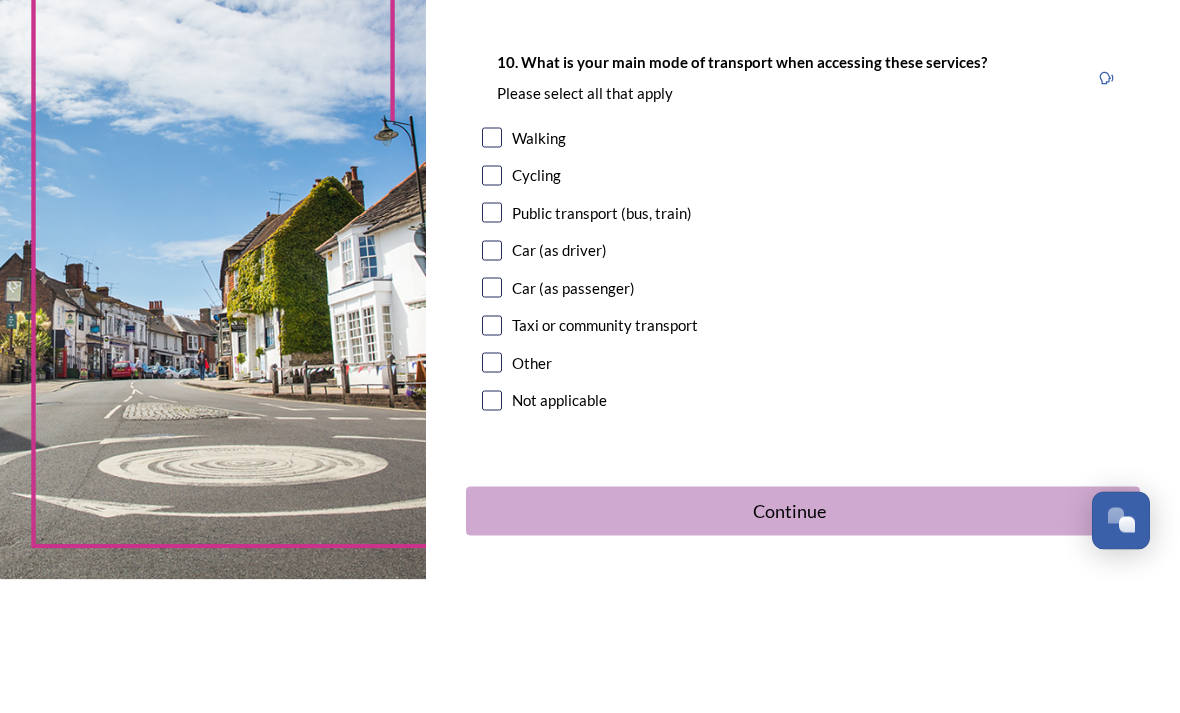 click at bounding box center [492, 421] 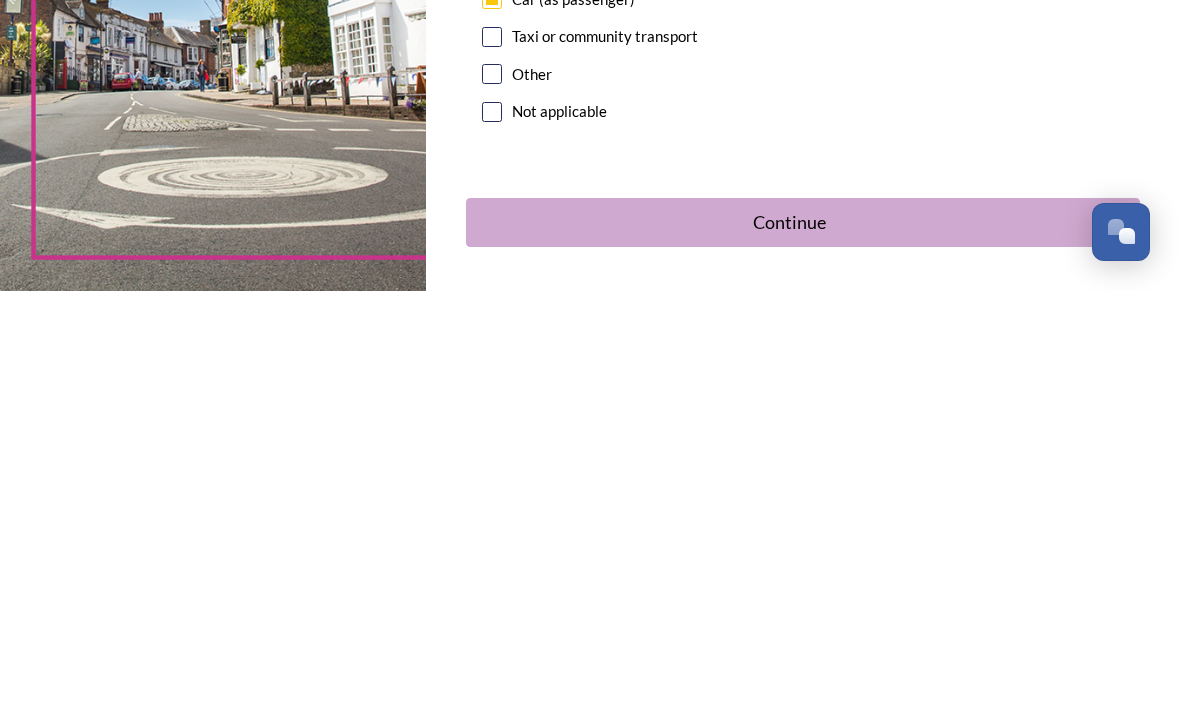scroll, scrollTop: 64, scrollLeft: 0, axis: vertical 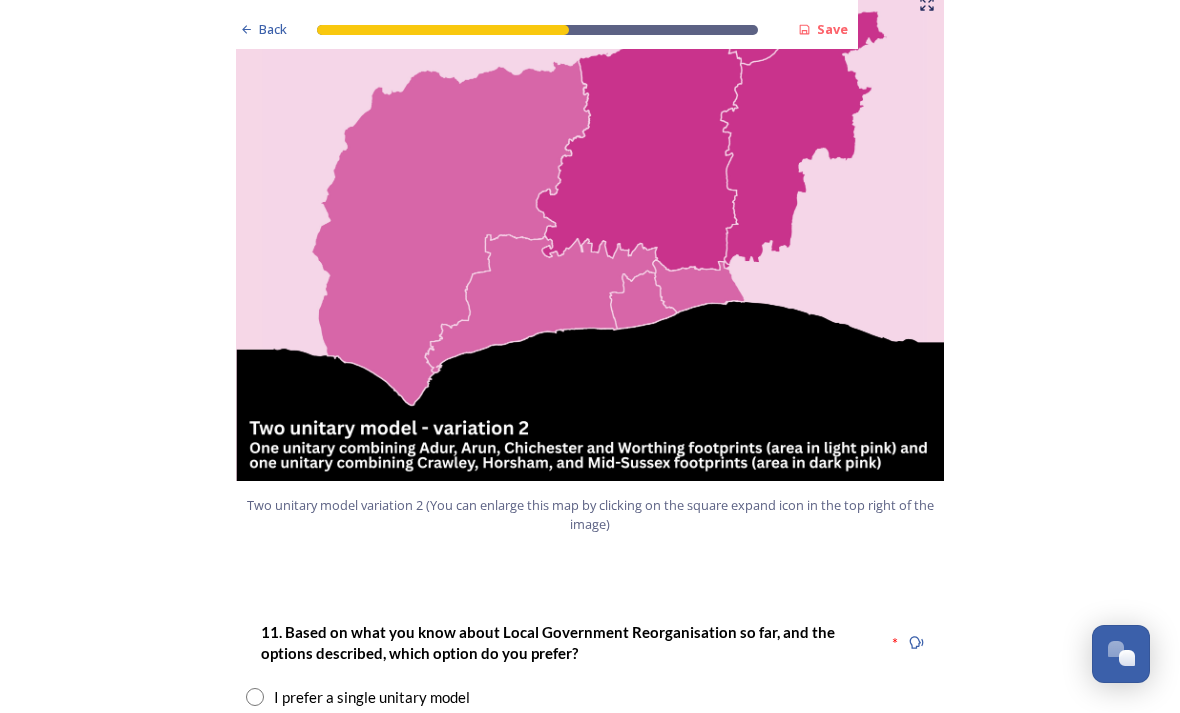 click at bounding box center [255, 730] 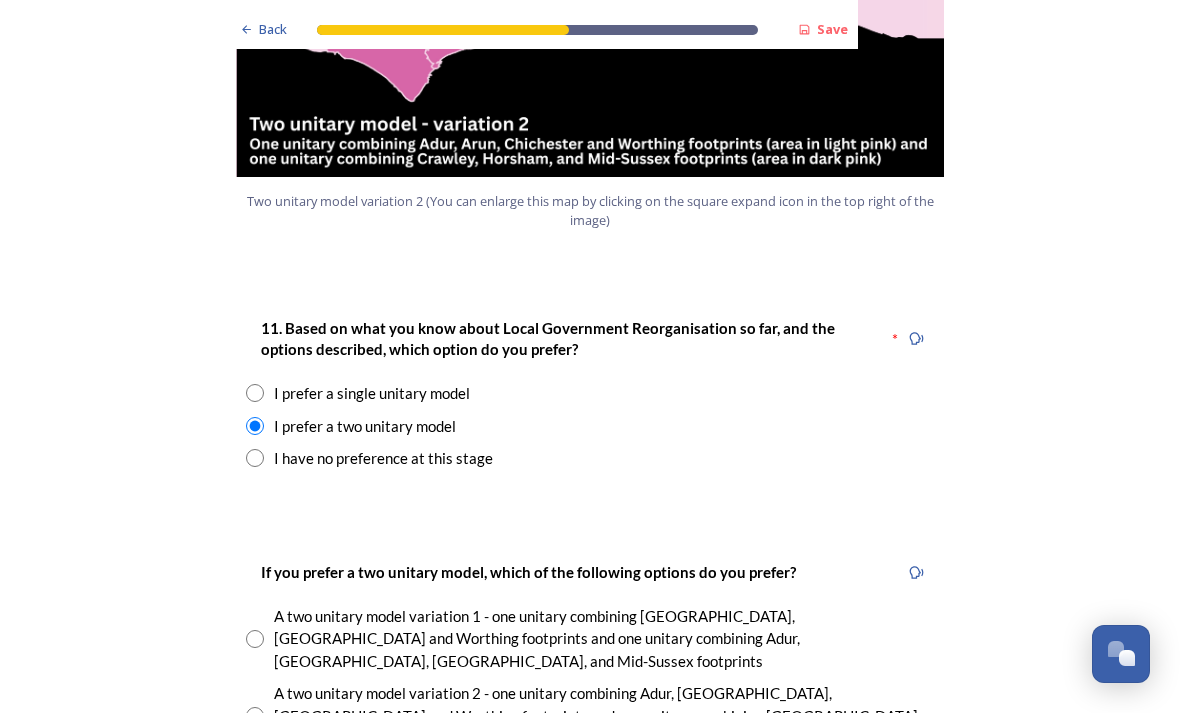scroll, scrollTop: 2484, scrollLeft: 0, axis: vertical 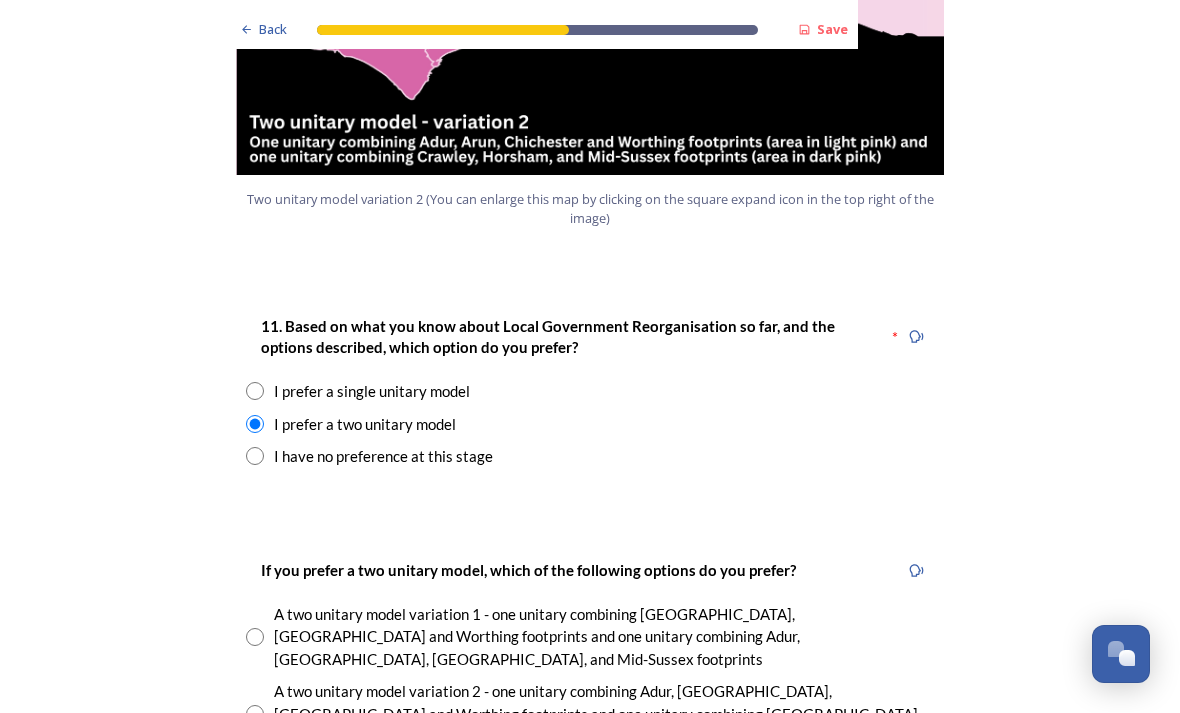 click on "A two unitary model variation 2 - one unitary combining Adur, Arun, Chichester and Worthing footprints and one unitary combining Crawley, Horsham, and Mid-Sussex footprints" at bounding box center [590, 714] 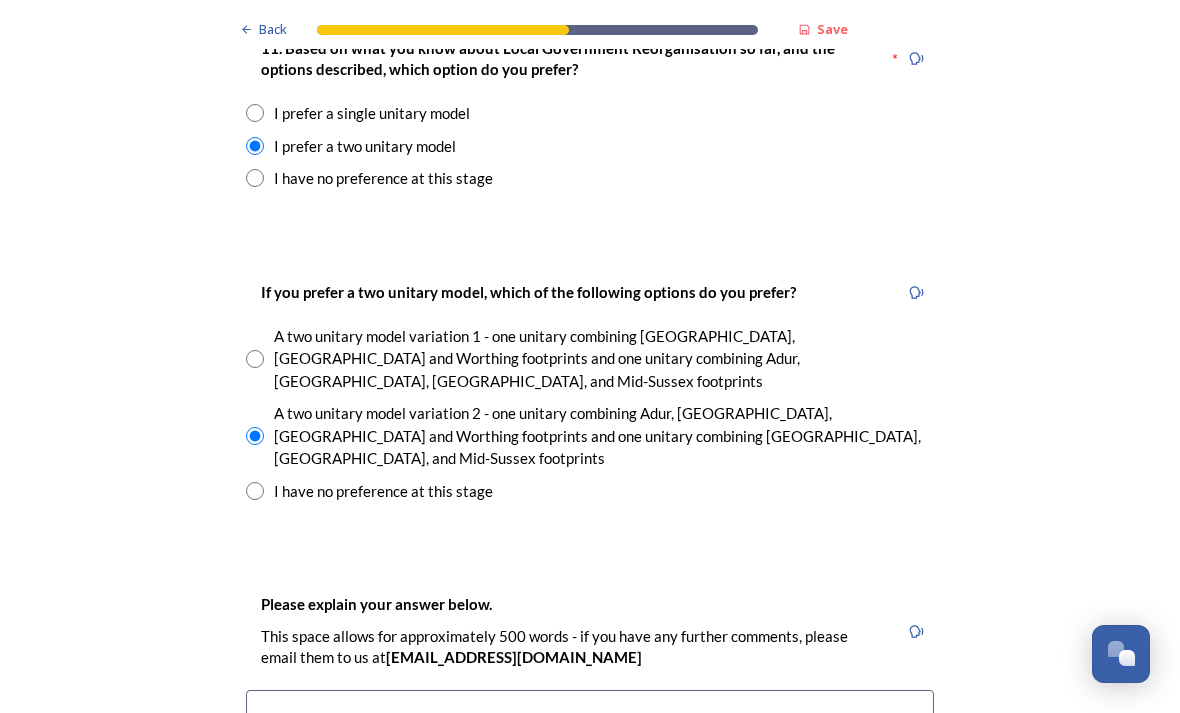 scroll, scrollTop: 2763, scrollLeft: 0, axis: vertical 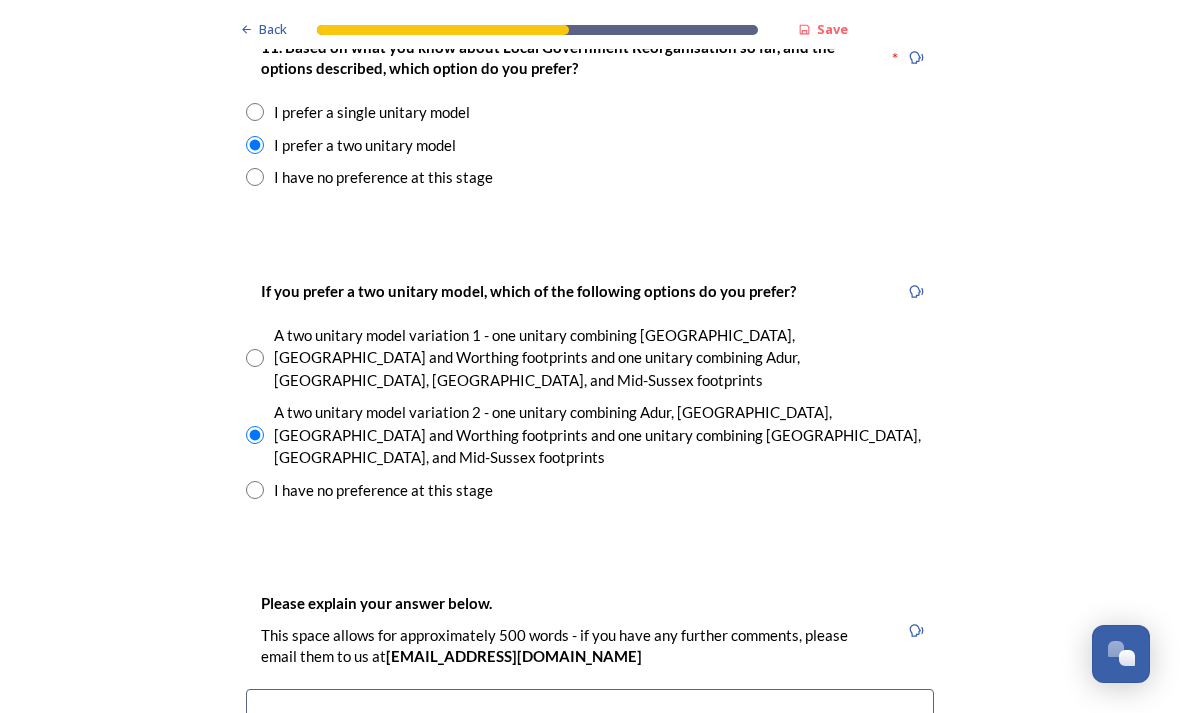 click at bounding box center [590, 801] 